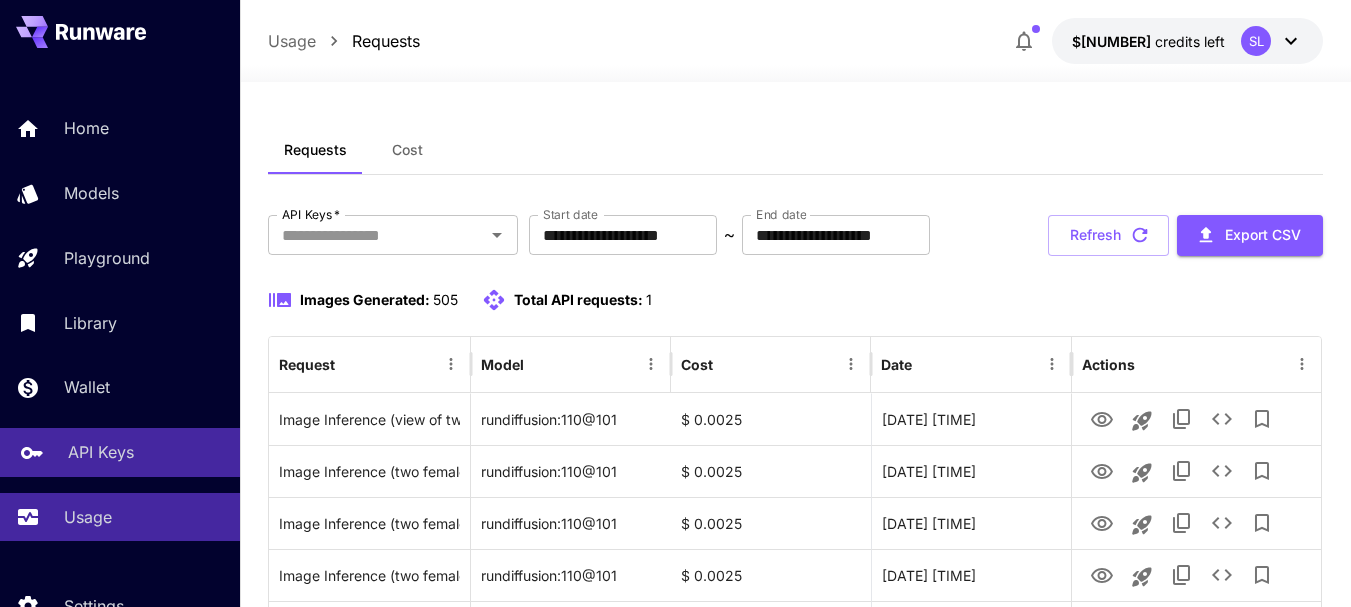scroll, scrollTop: 0, scrollLeft: 0, axis: both 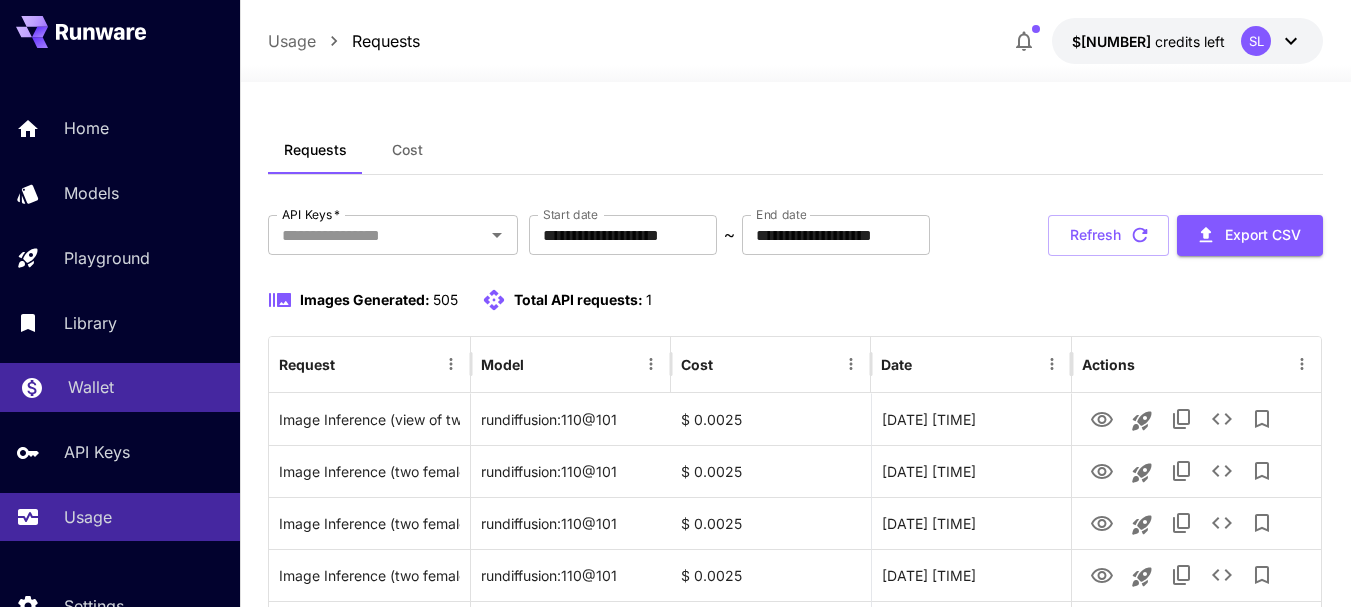 click on "Wallet" at bounding box center (146, 387) 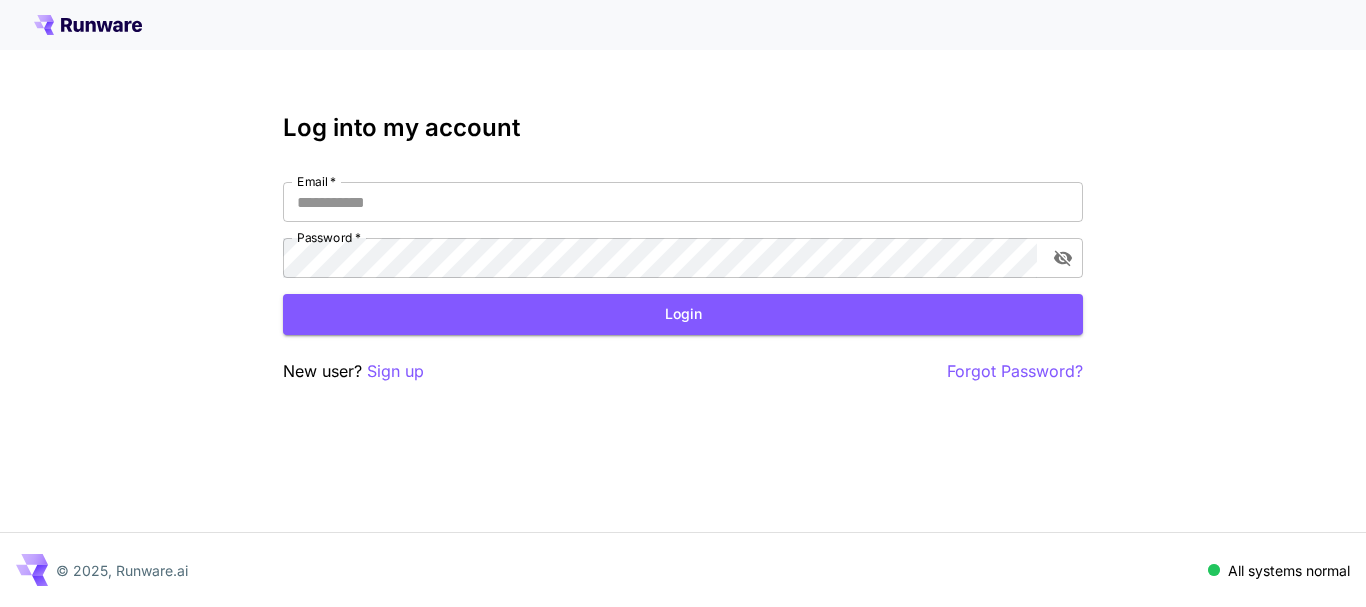type on "**********" 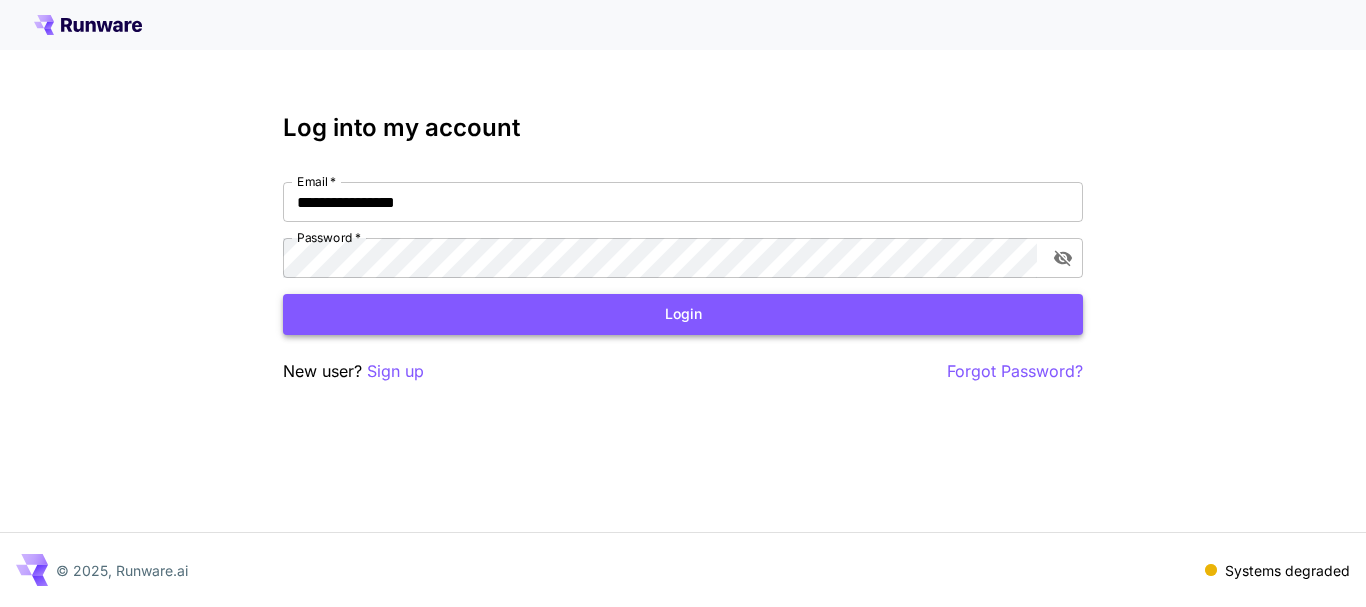 click on "Login" at bounding box center (683, 314) 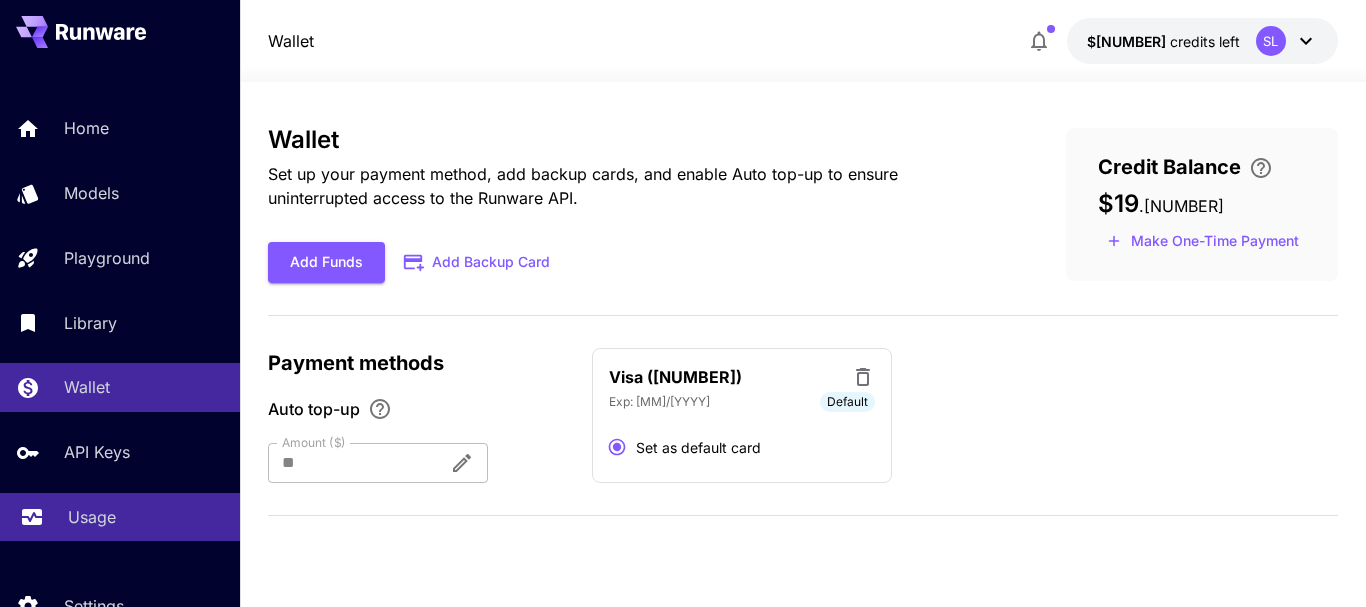 click on "Usage" at bounding box center (92, 517) 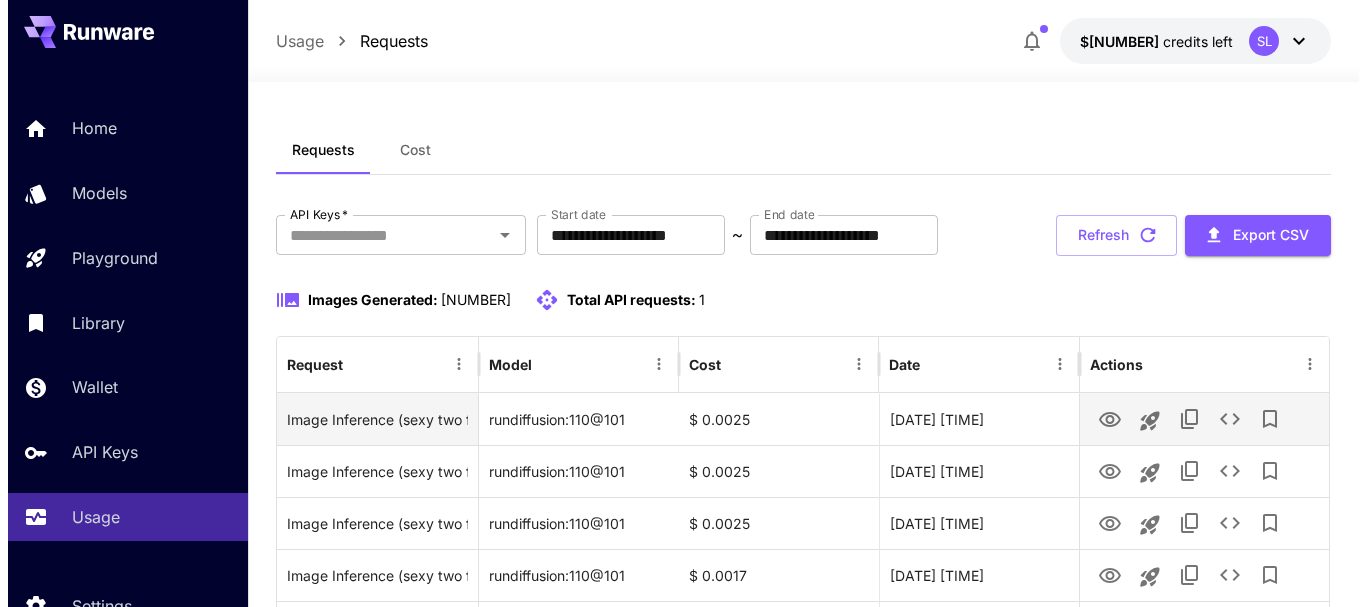scroll, scrollTop: 300, scrollLeft: 0, axis: vertical 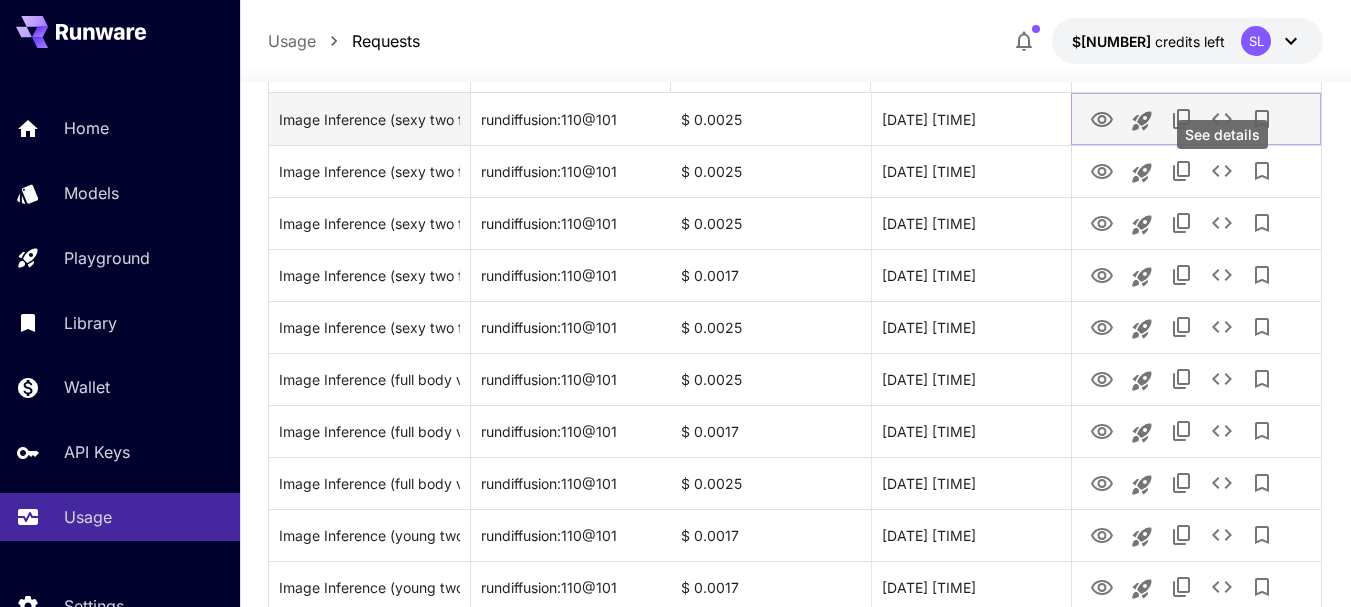 click 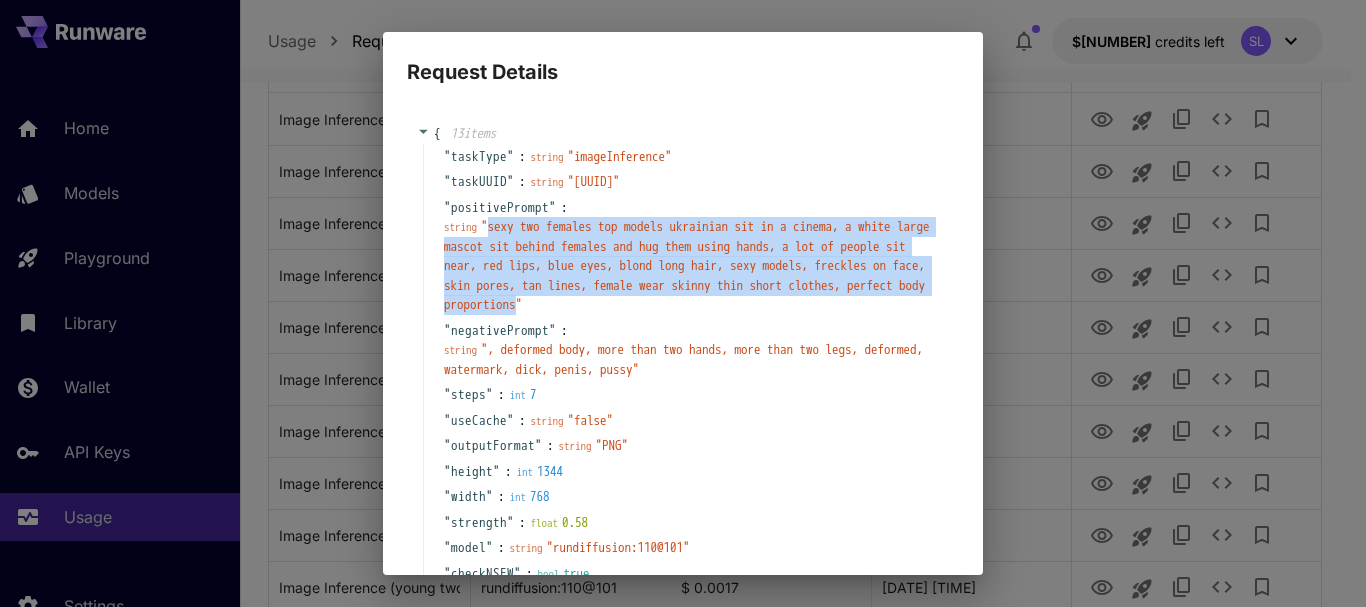 drag, startPoint x: 493, startPoint y: 225, endPoint x: 758, endPoint y: 306, distance: 277.10287 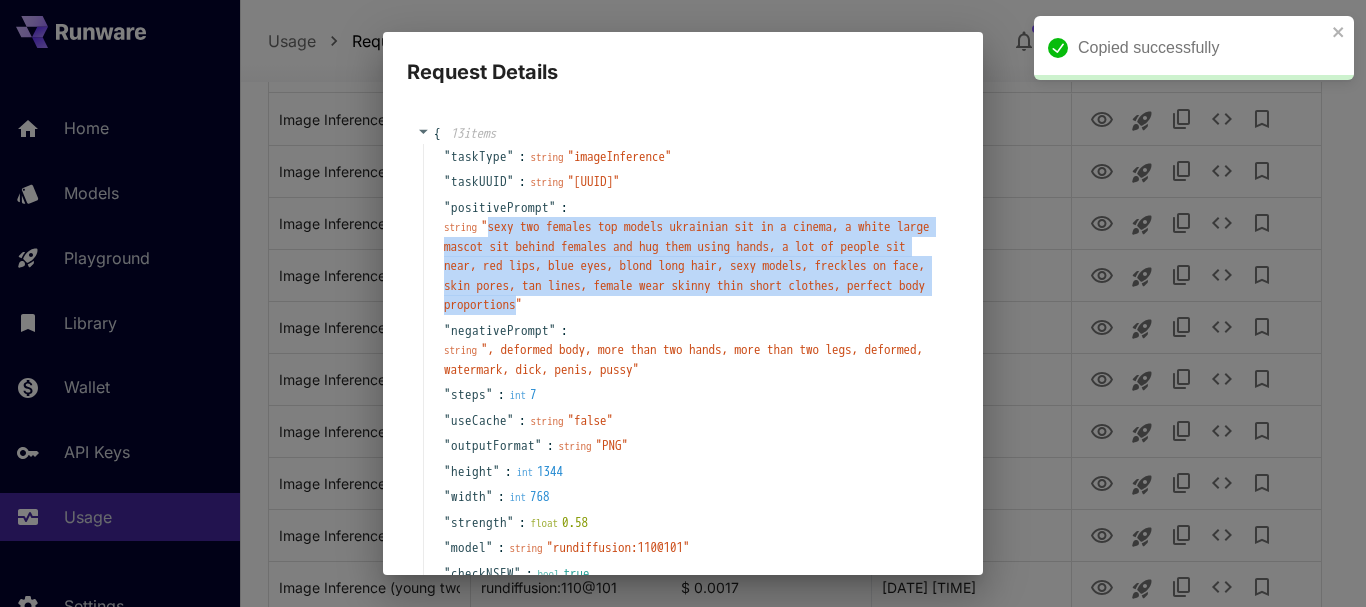 copy on "sexy two females top models ukrainian sit in a cinema, a white large mascot sit behind females and hug them using hands, a lot of people sit near, red lips, blue eyes, blond long hair, sexy models, freckles on face, skin pores, tan lines, female wear skinny thin short clothes, perfect body proportions" 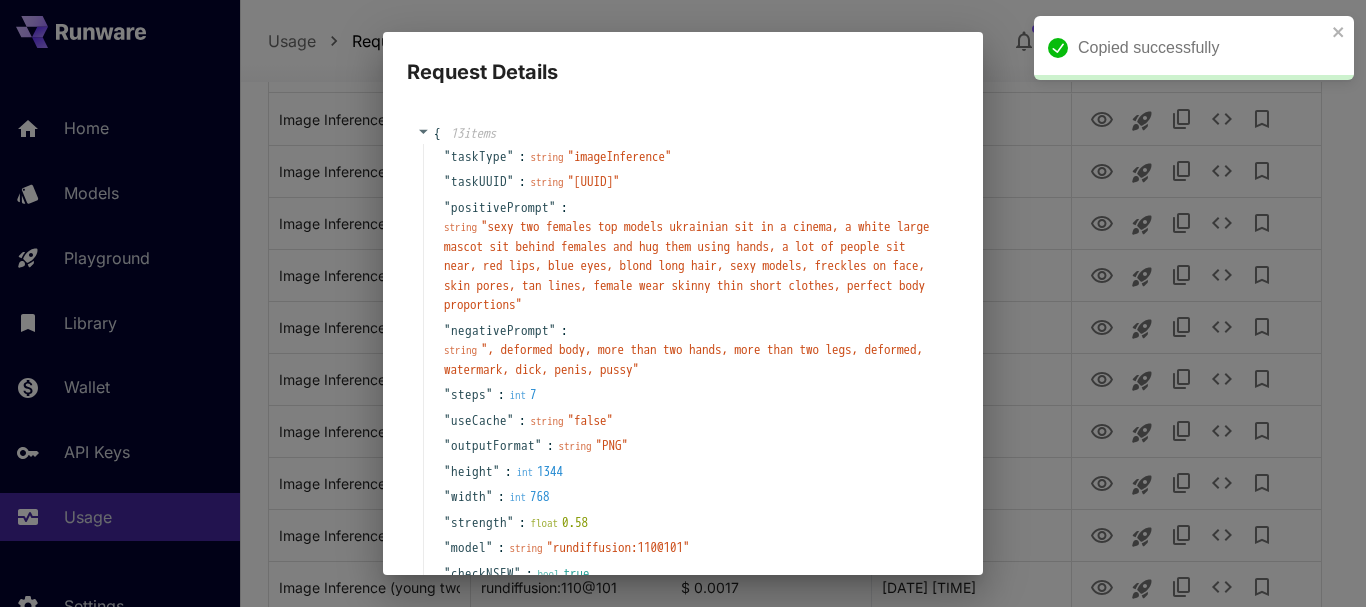 click on "Request Details { [NUMBER] item s " taskType " : string " imageInference " " taskUUID " : string " [UUID] " " positivePrompt " : string " sexy two females top models ukrainian sit in a cinema, a white large mascot sit behind females and hug them using hands, a lot of people sit near, red lips, blue eyes, blond long hair, sexy models, freckles on face, skin pores, tan lines, female wear skinny thin short clothes, perfect body proportions " " negativePrompt " : string " , deformed body, more than two hands, more than two legs, deformed, watermark, dick, penis, pussy " " steps " : int [NUMBER] " useCache " : string " false " " outputFormat " : string " PNG " " height " : int [NUMBER] " width " : int [NUMBER] " strength " : float [NUMBER] " model " : string " rundiffusion:[NUMBER]@[NUMBER] " " checkNSFW " : bool [NUMBER] " lora " : [ [NUMBER] item [NUMBER] : { [NUMBER] item s " model " : string " civitai:[NUMBER]@[NUMBER] " " weight " : float [NUMBER] } ] } Copy Cancel" at bounding box center (683, 303) 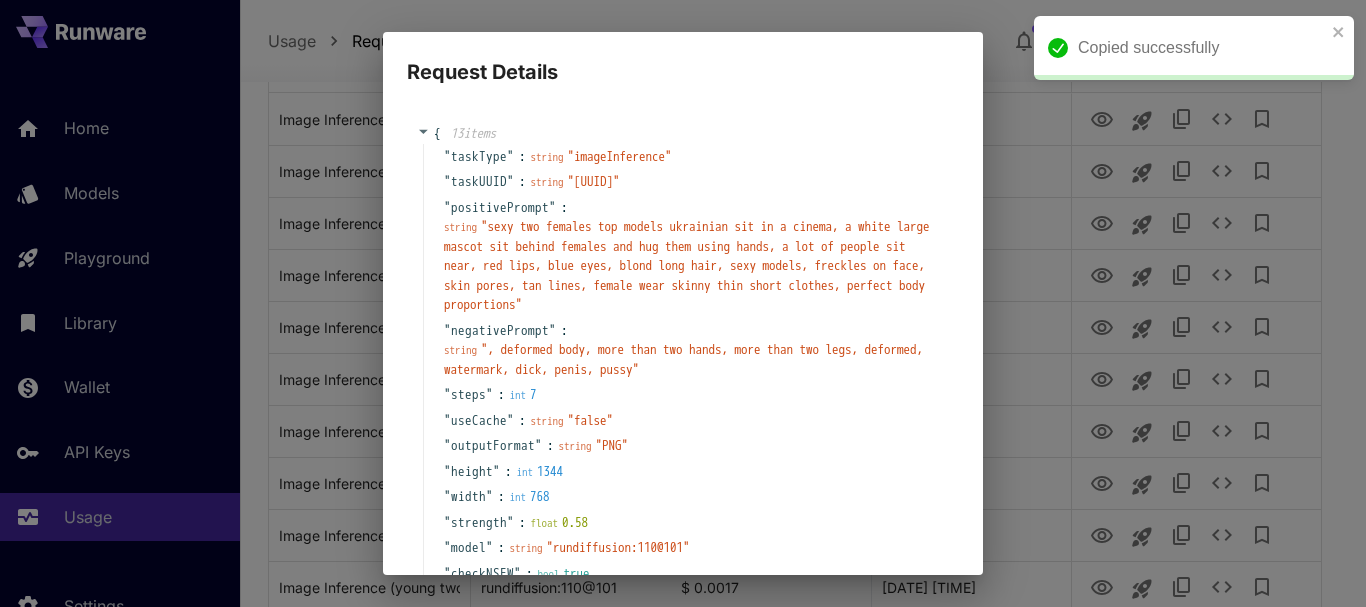 click on "Request Details { [NUMBER] item s " taskType " : string " imageInference " " taskUUID " : string " [UUID] " " positivePrompt " : string " sexy two females top models ukrainian sit in a cinema, a white large mascot sit behind females and hug them using hands, a lot of people sit near, red lips, blue eyes, blond long hair, sexy models, freckles on face, skin pores, tan lines, female wear skinny thin short clothes, perfect body proportions " " negativePrompt " : string " , deformed body, more than two hands, more than two legs, deformed, watermark, dick, penis, pussy " " steps " : int [NUMBER] " useCache " : string " false " " outputFormat " : string " PNG " " height " : int [NUMBER] " width " : int [NUMBER] " strength " : float [NUMBER] " model " : string " rundiffusion:[NUMBER]@[NUMBER] " " checkNSFW " : bool [NUMBER] " lora " : [ [NUMBER] item [NUMBER] : { [NUMBER] item s " model " : string " civitai:[NUMBER]@[NUMBER] " " weight " : float [NUMBER] } ] } Copy Cancel" at bounding box center [683, 303] 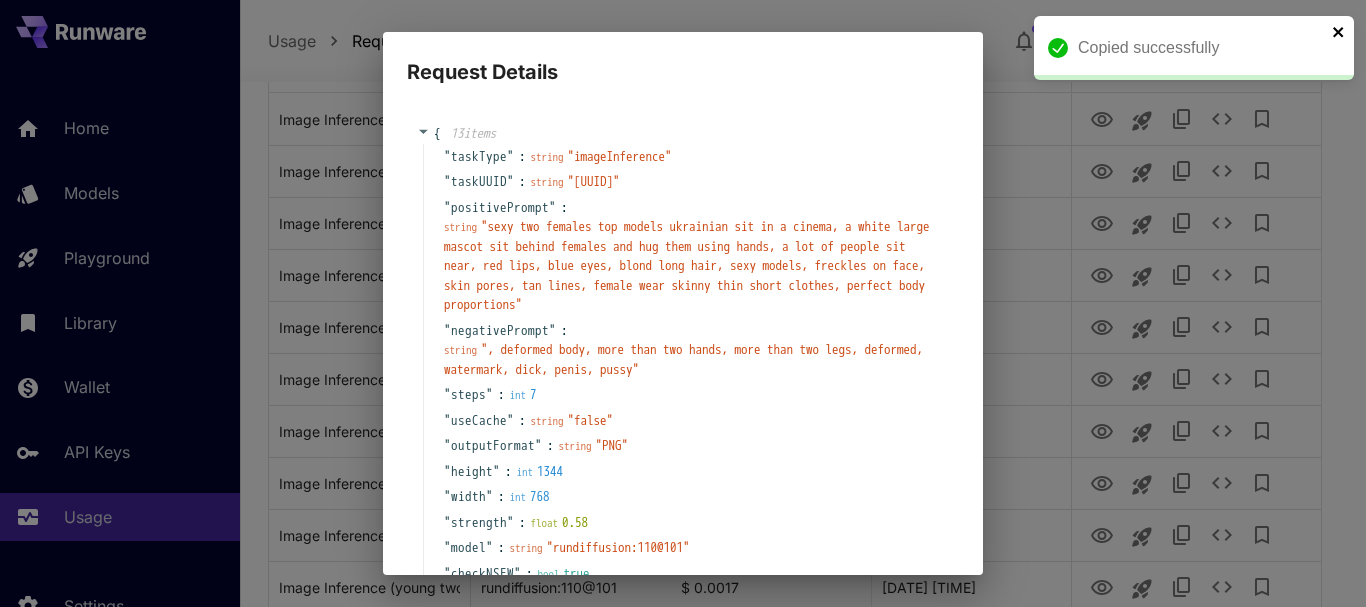 click 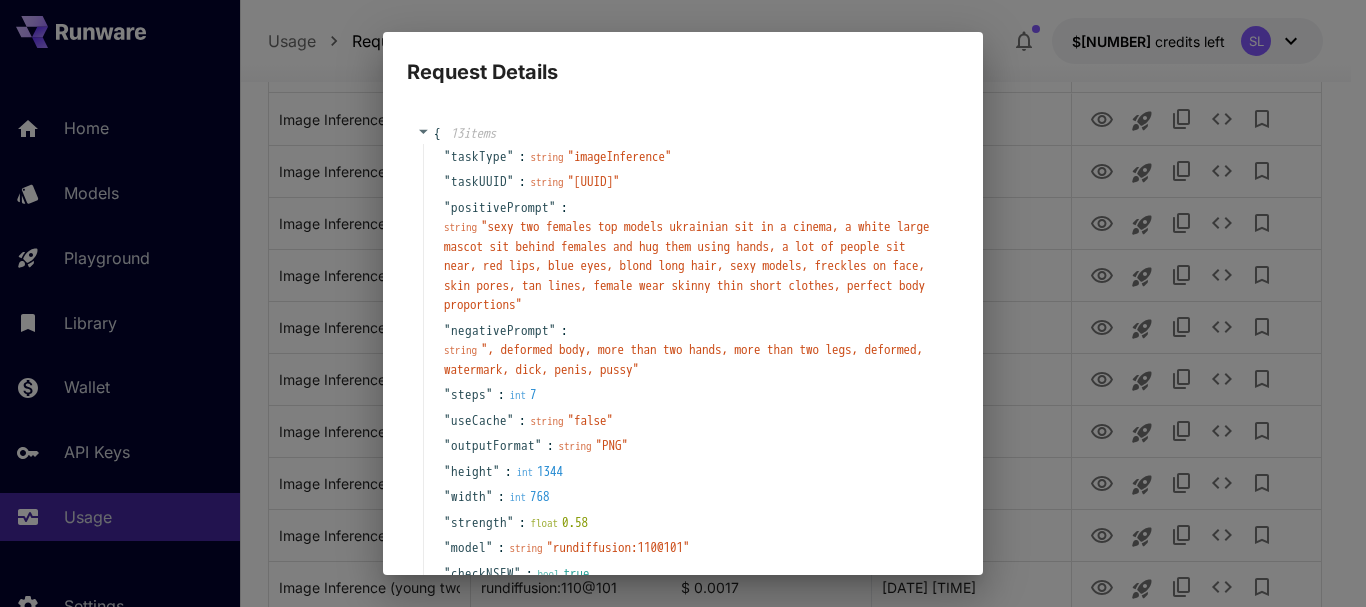 click on "Request Details { [NUMBER] item s " taskType " : string " imageInference " " taskUUID " : string " [UUID] " " positivePrompt " : string " sexy two females top models ukrainian sit in a cinema, a white large mascot sit behind females and hug them using hands, a lot of people sit near, red lips, blue eyes, blond long hair, sexy models, freckles on face, skin pores, tan lines, female wear skinny thin short clothes, perfect body proportions " " negativePrompt " : string " , deformed body, more than two hands, more than two legs, deformed, watermark, dick, penis, pussy " " steps " : int [NUMBER] " useCache " : string " false " " outputFormat " : string " PNG " " height " : int [NUMBER] " width " : int [NUMBER] " strength " : float [NUMBER] " model " : string " rundiffusion:[NUMBER]@[NUMBER] " " checkNSFW " : bool [NUMBER] " lora " : [ [NUMBER] item [NUMBER] : { [NUMBER] item s " model " : string " civitai:[NUMBER]@[NUMBER] " " weight " : float [NUMBER] } ] } Copy Cancel" at bounding box center (683, 303) 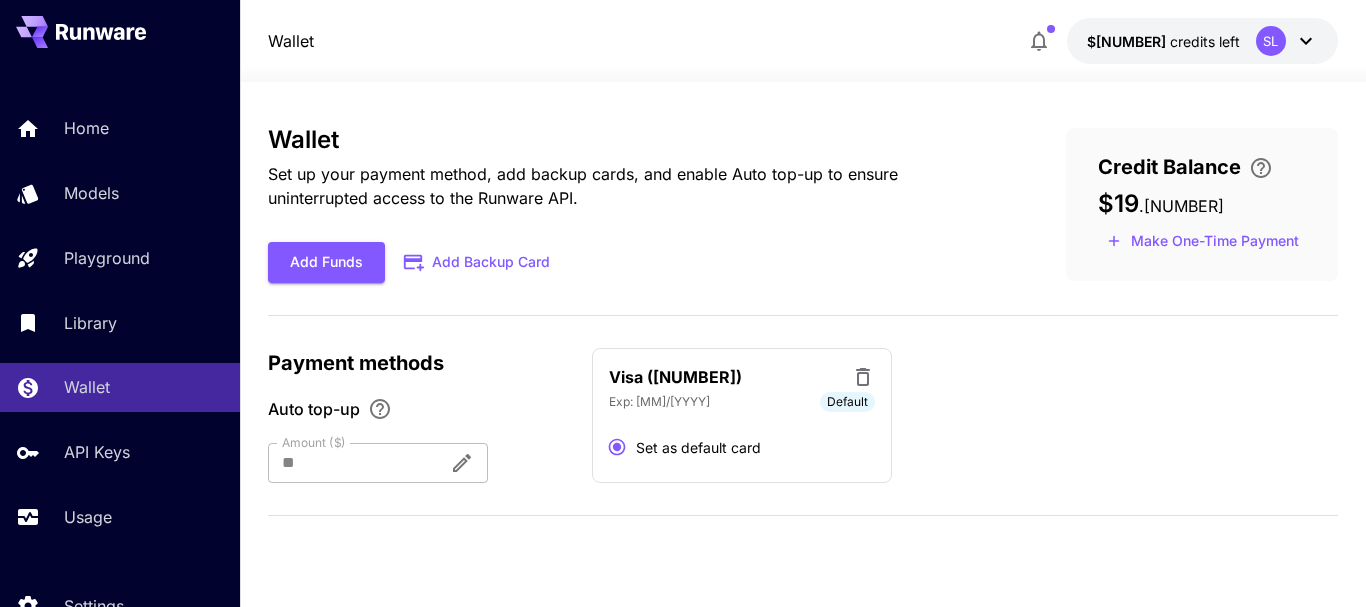 scroll, scrollTop: 0, scrollLeft: 0, axis: both 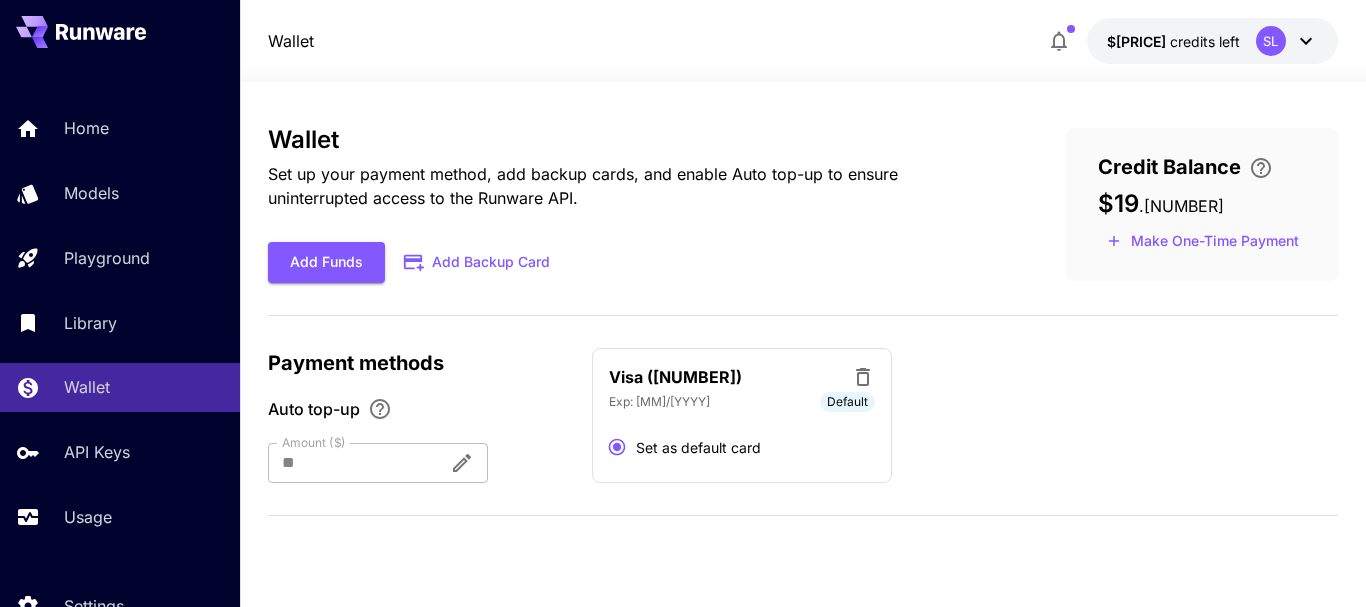 click on "Home Models Playground Library Wallet API Keys Usage" at bounding box center [120, 322] 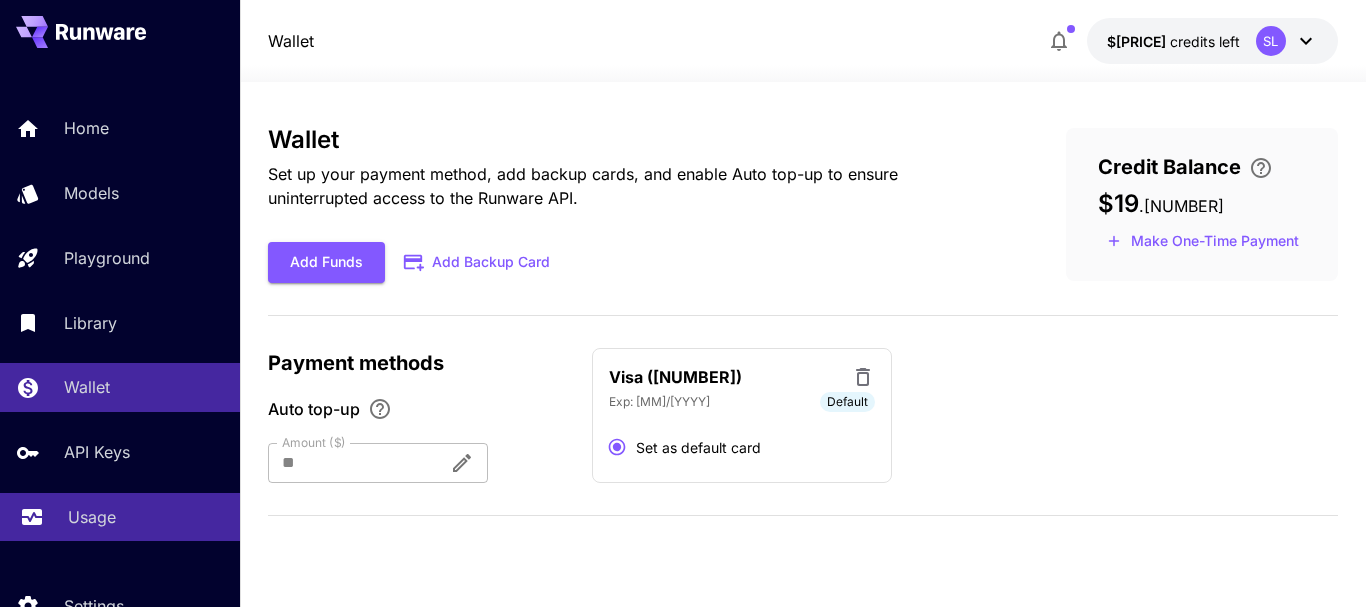 click on "Usage" at bounding box center [92, 517] 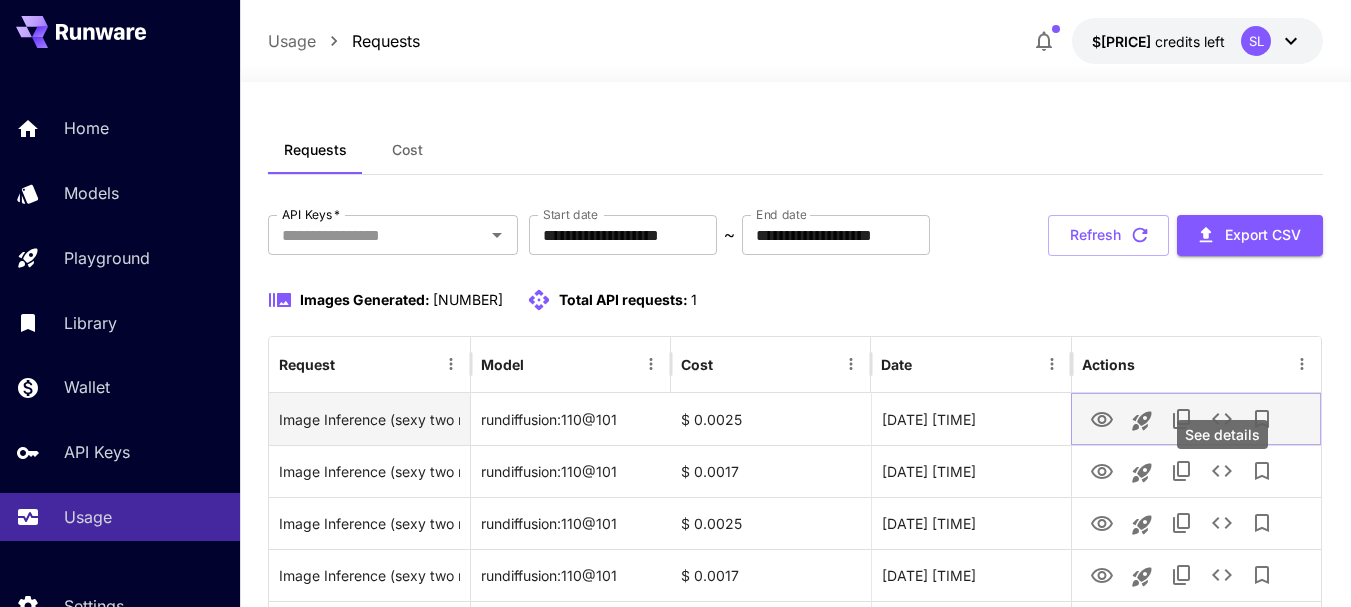 click 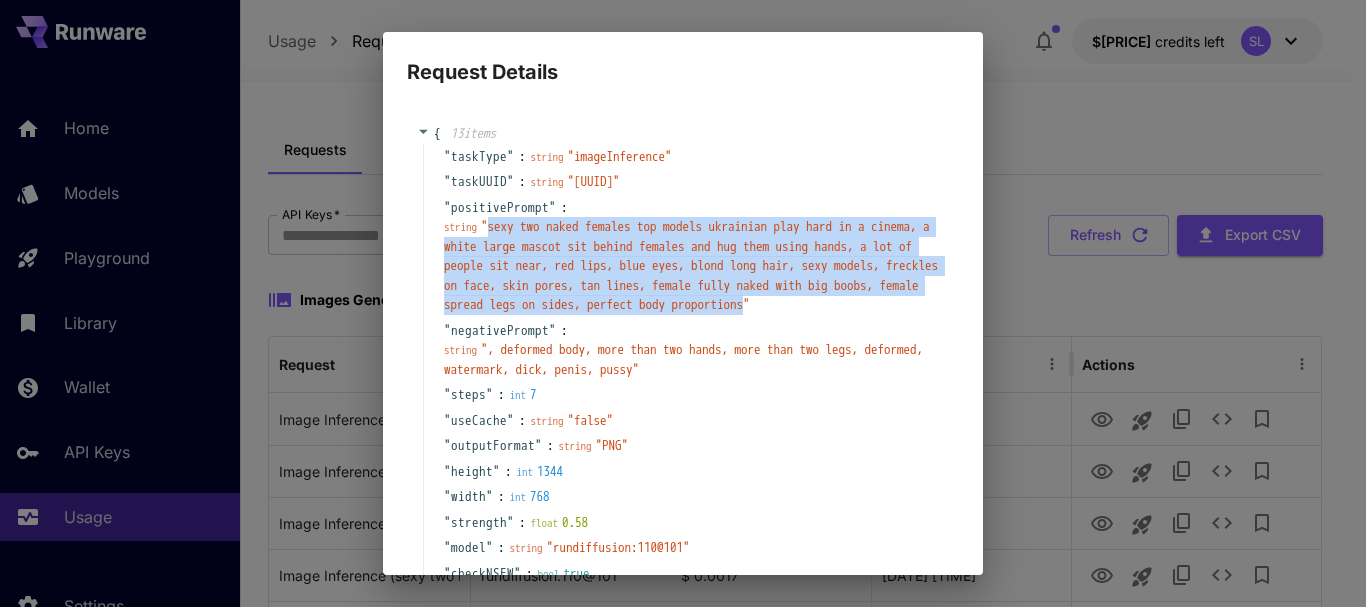 drag, startPoint x: 491, startPoint y: 233, endPoint x: 556, endPoint y: 321, distance: 109.40292 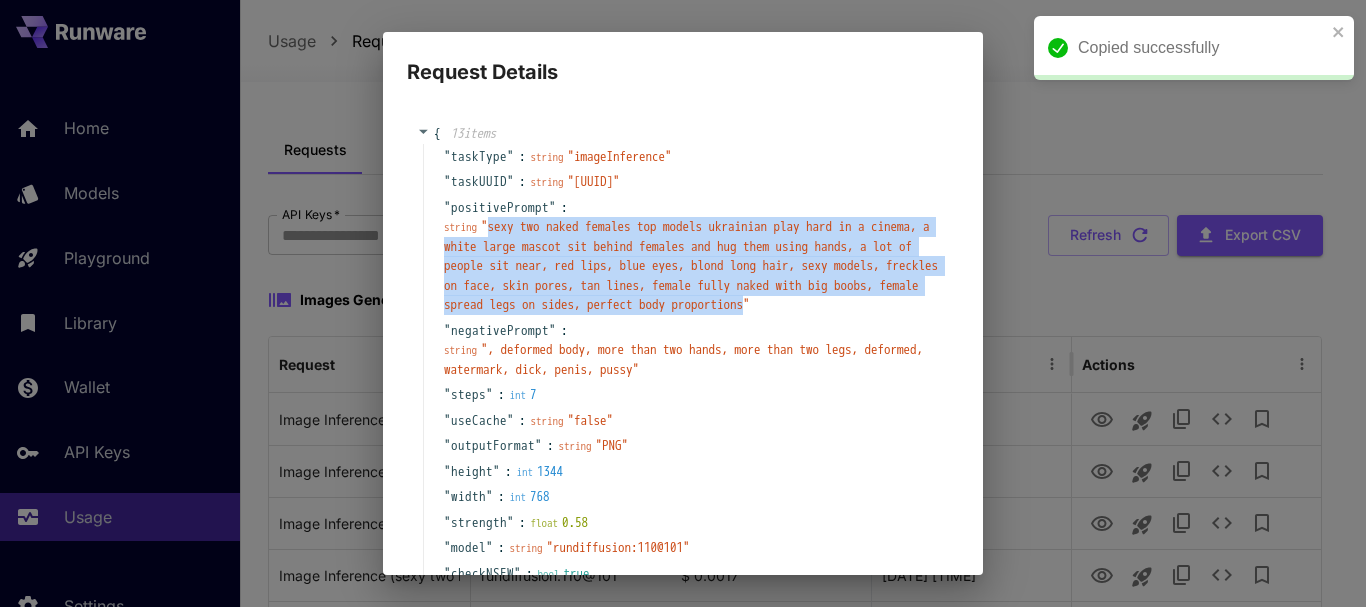 copy on "sexy two naked females top models ukrainian play hard in a cinema, a white large mascot sit behind females and hug them using hands, a lot of people sit near, red lips, blue eyes, blond long hair, sexy models, freckles on face, skin pores, tan lines, female fully naked with big boobs, female spread legs on sides, perfect body proportions" 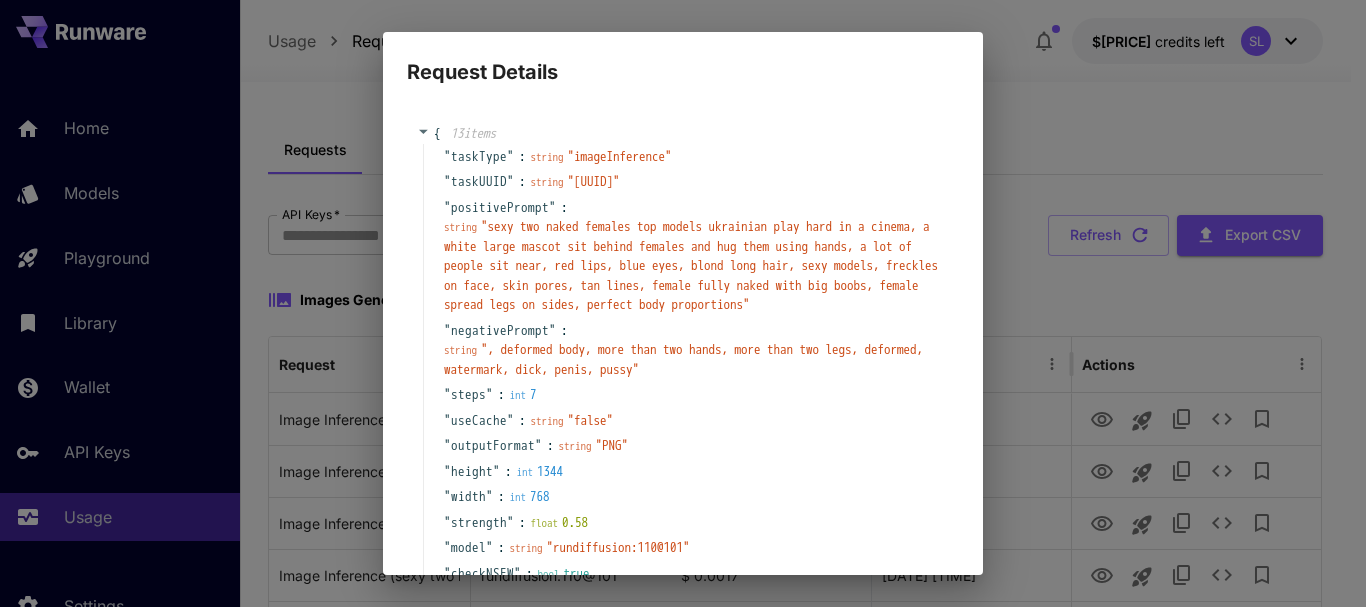 click on "Request Details { 13  item s " taskType " : string " imageInference " " taskUUID " : string " 39d7201a-87ef-4c93-8082-1431f9c1dc97 " " positivePrompt " : string " sexy two naked females top models ukrainian play hard in a cinema, a white large mascot sit behind females and hug them using hands, a lot of people sit near, red lips, blue eyes, blond long hair, sexy models, freckles on face, skin pores, tan lines, female fully naked with big boobs, female spread legs on sides, perfect body proportions " " negativePrompt " : string " , deformed body, more than two hands, more than two legs, deformed, watermark, dick, penis, pussy " " steps " : int 7 " useCache " : string " false " " outputFormat " : string " PNG " " height " : int 1344 " width " : int 768 " strength " : float 0.58 " model " : string " rundiffusion:110@101 " " checkNSFW " : bool true " lora " : [ 1  item 0 : { 2  item s " model " : string " civitai:1220838@1375392 " " weight " : float 0.25 } ] } Copy Cancel" at bounding box center [683, 303] 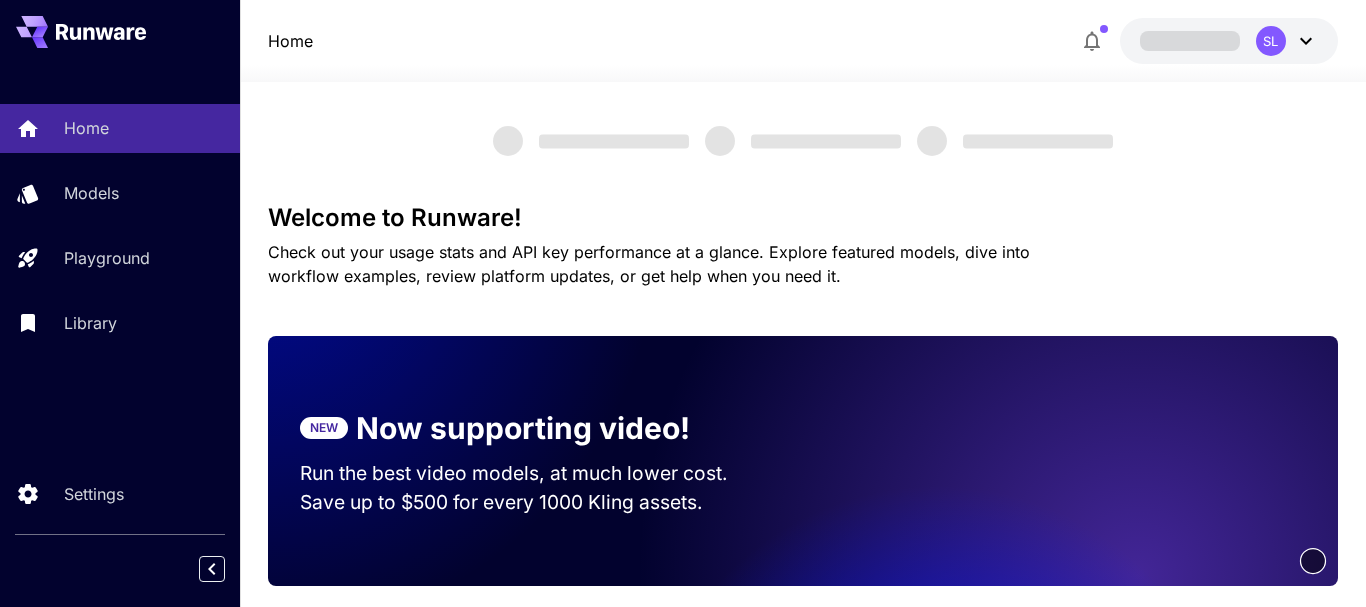 click 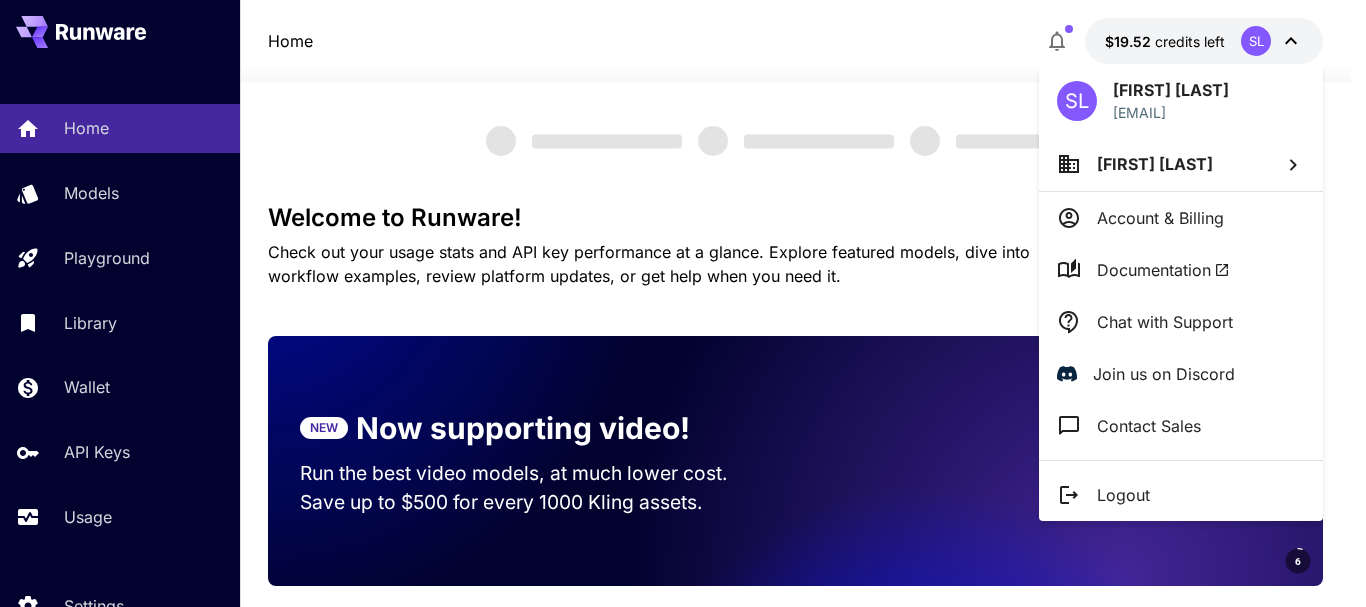 click on "Logout" at bounding box center (1123, 495) 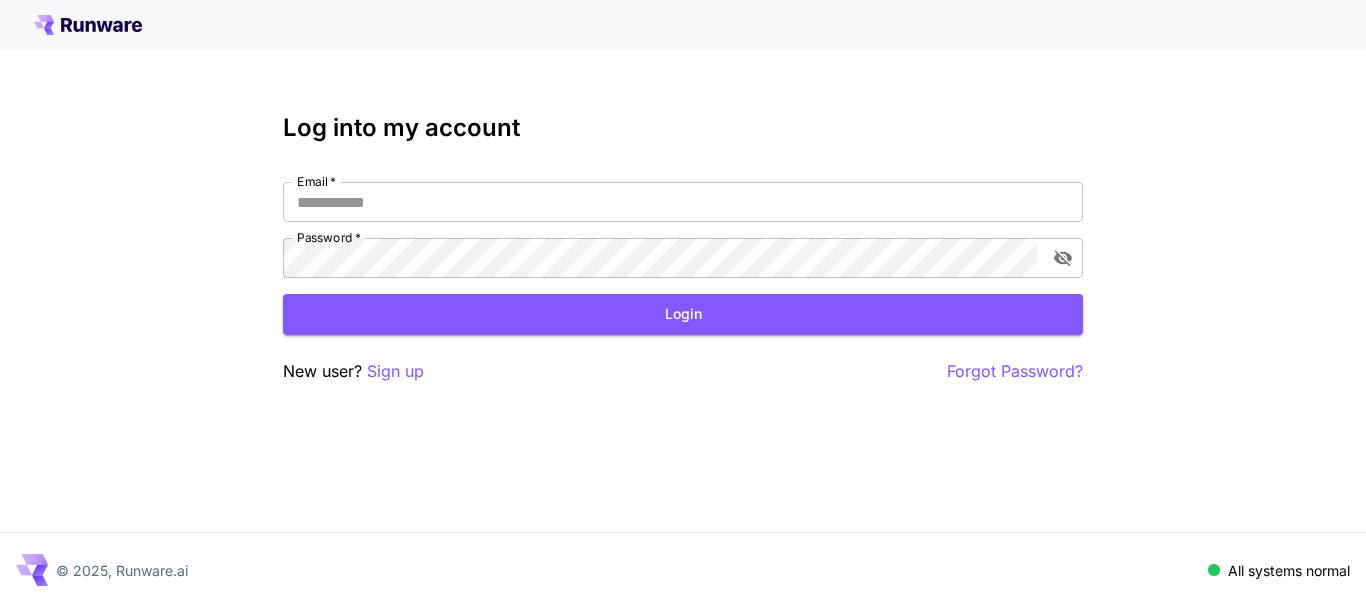 scroll, scrollTop: 0, scrollLeft: 0, axis: both 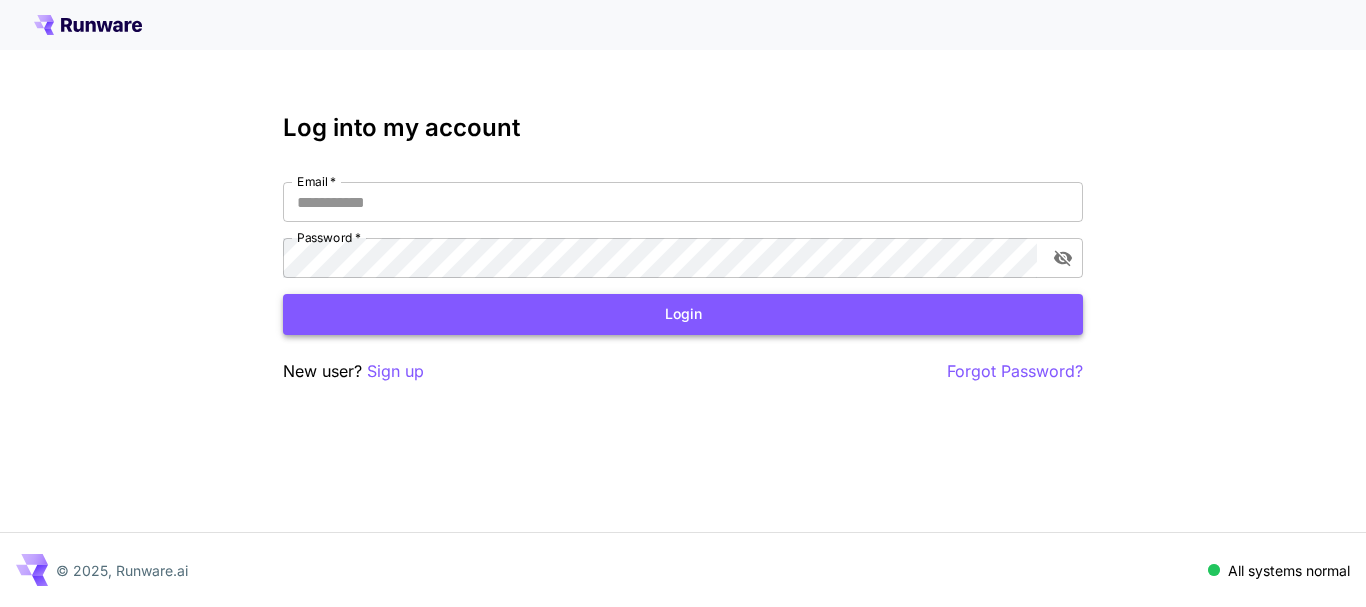 type on "**********" 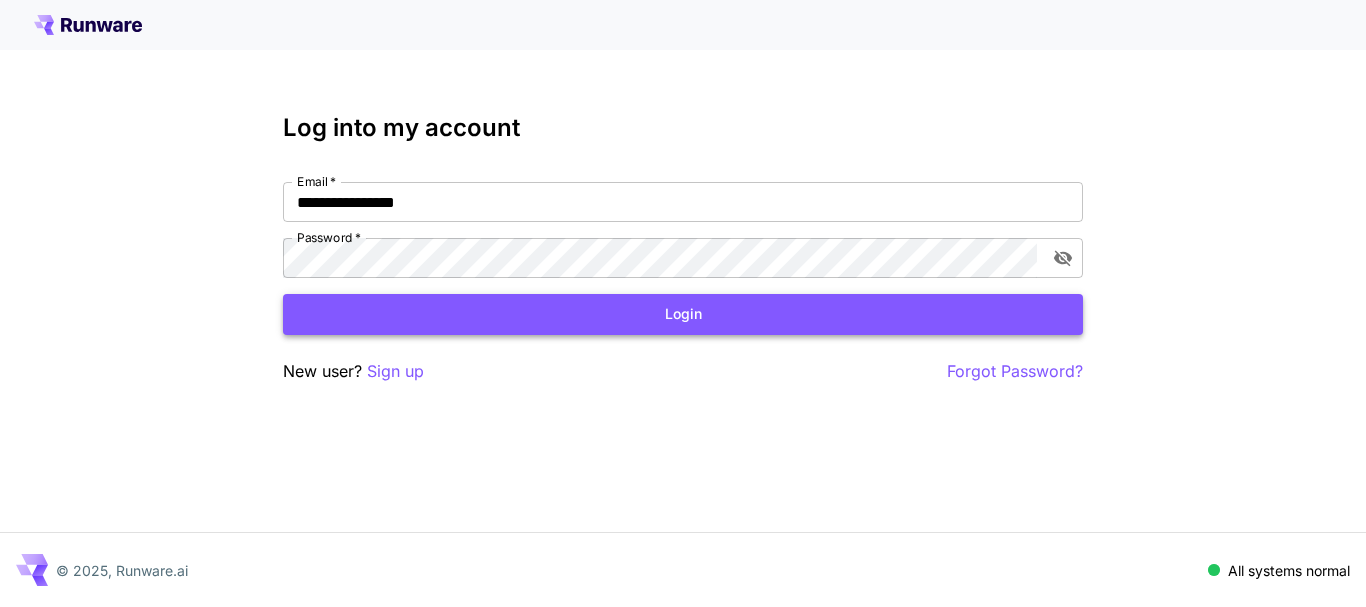 click on "Login" at bounding box center (683, 314) 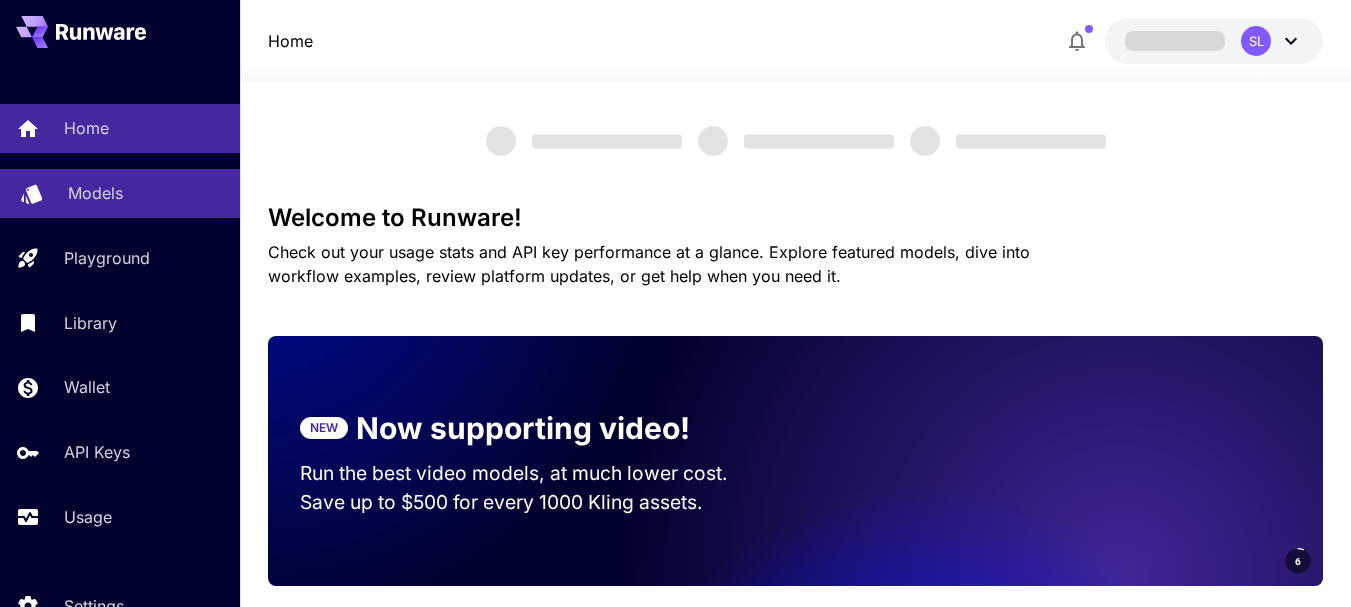 click on "Models" at bounding box center (146, 193) 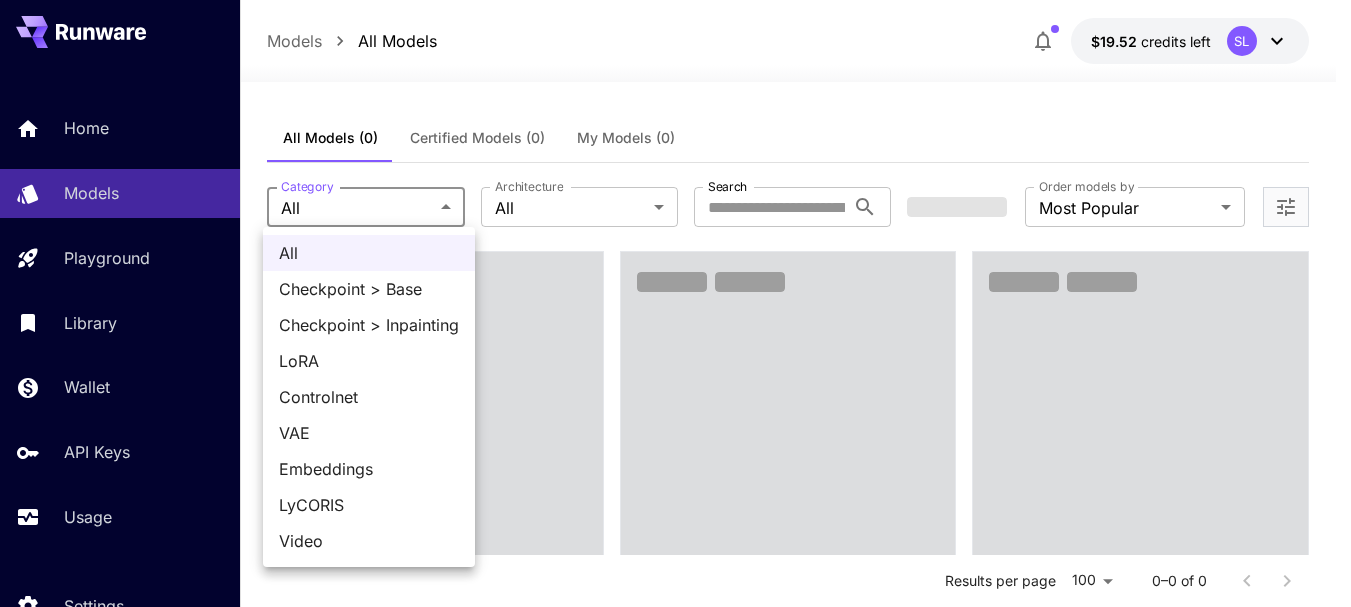 click on "**********" at bounding box center [675, 2041] 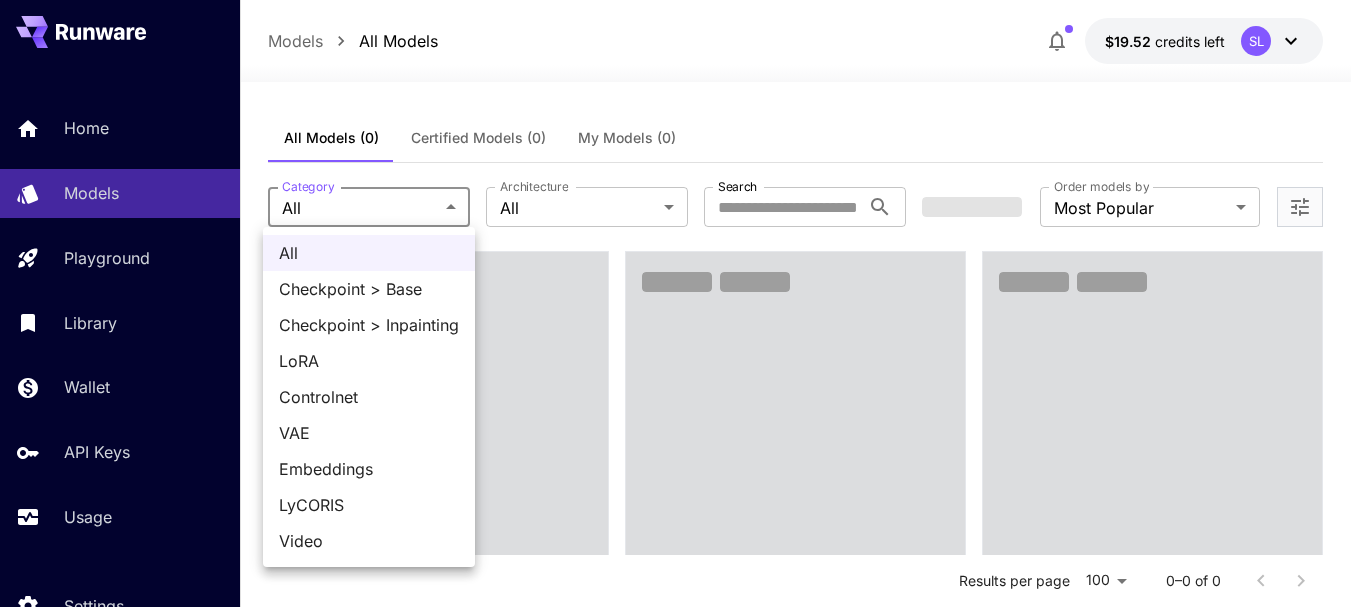 click on "Checkpoint > Base" at bounding box center (369, 289) 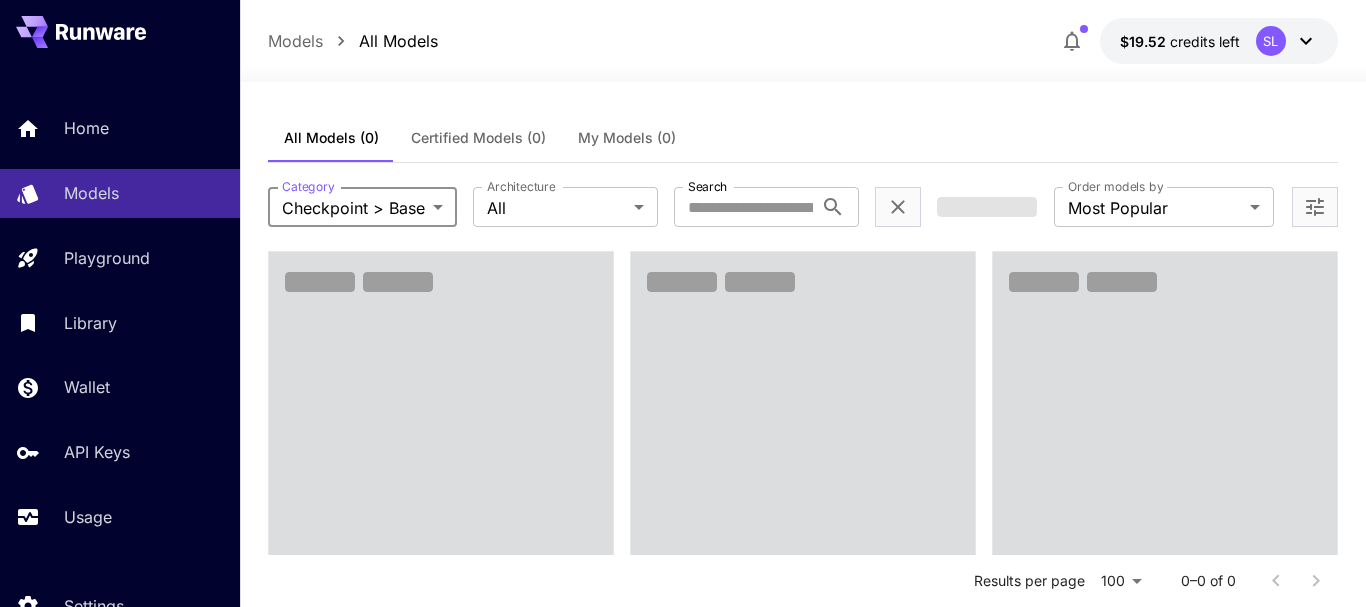 click on "**********" at bounding box center (683, 2092) 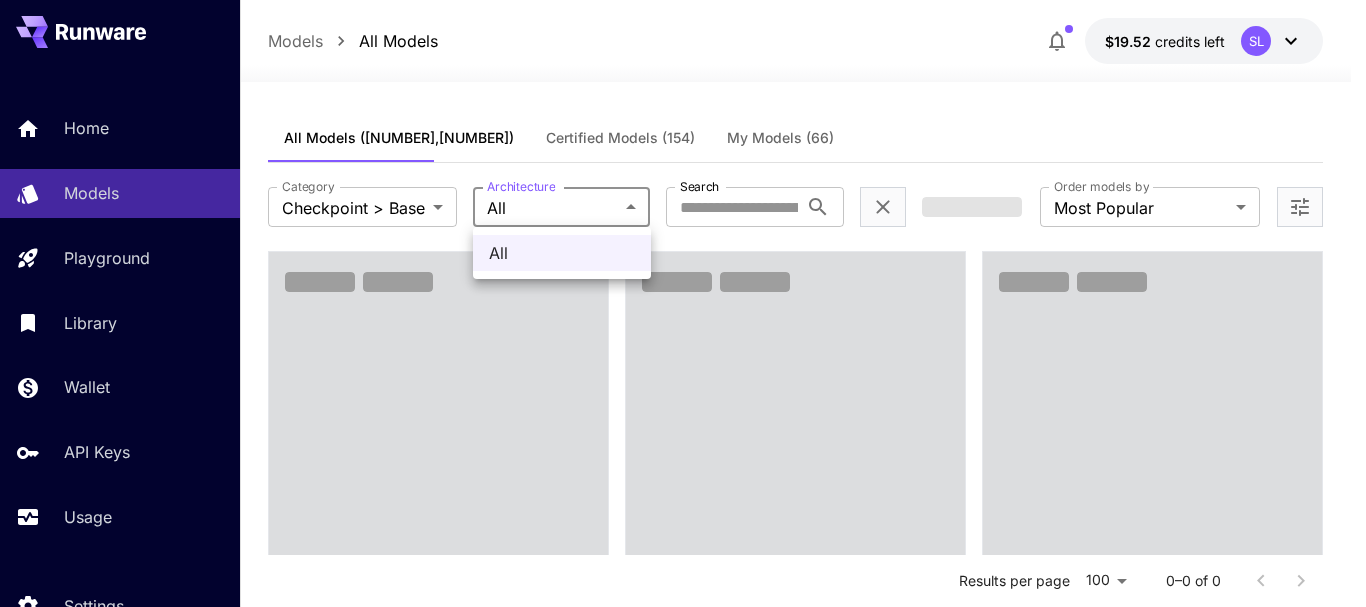 click at bounding box center (683, 303) 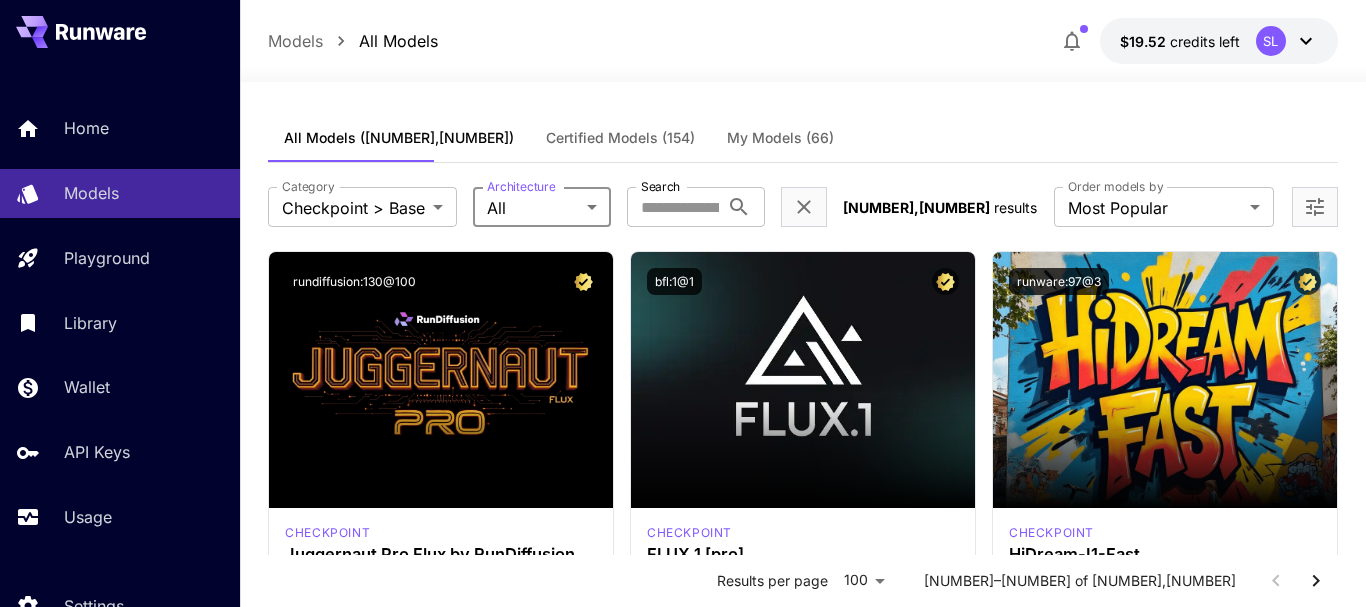 click on "**********" at bounding box center (683, 13635) 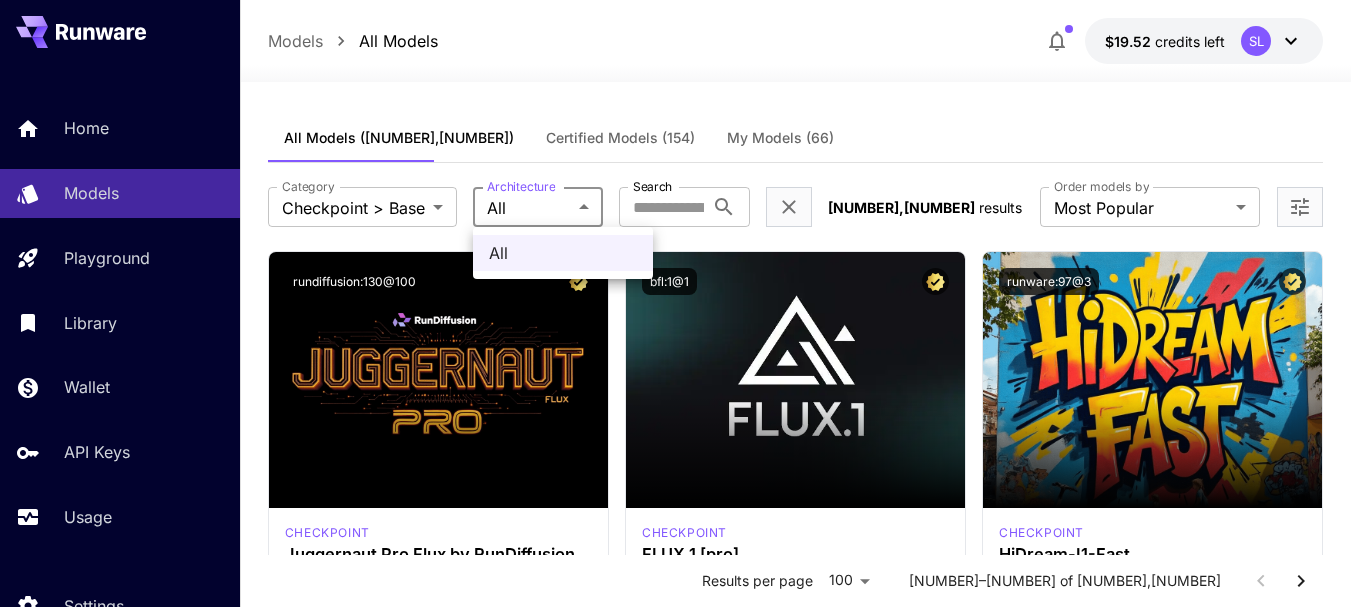 click at bounding box center [683, 303] 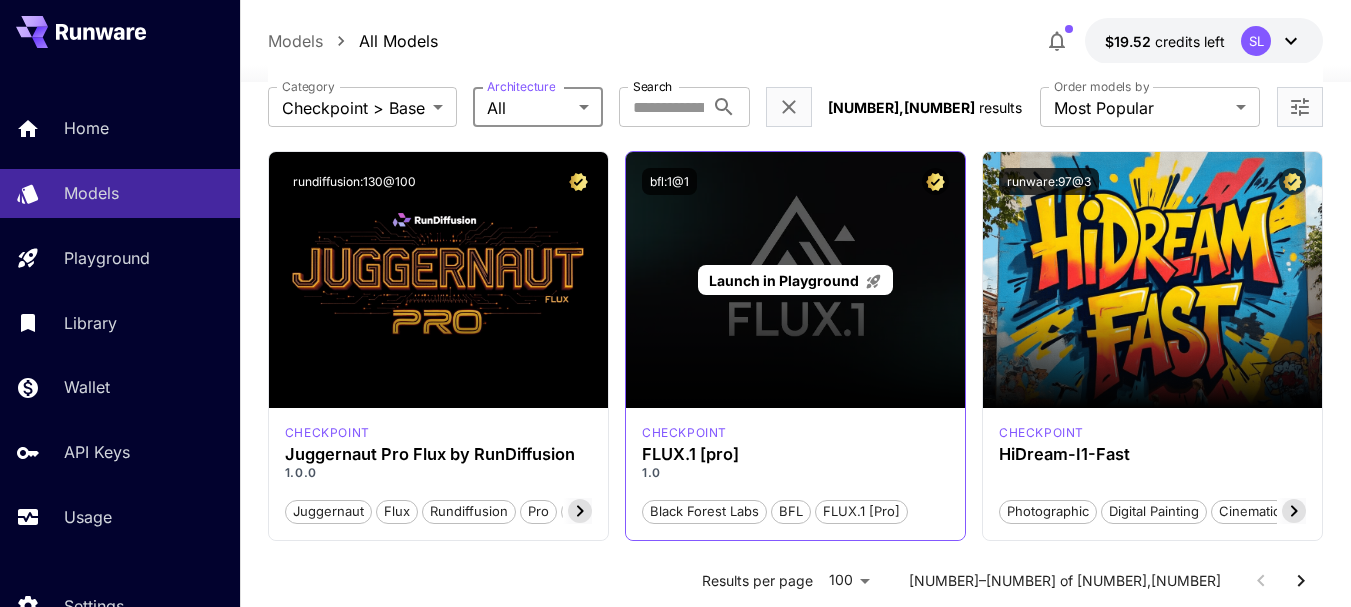 scroll, scrollTop: 0, scrollLeft: 0, axis: both 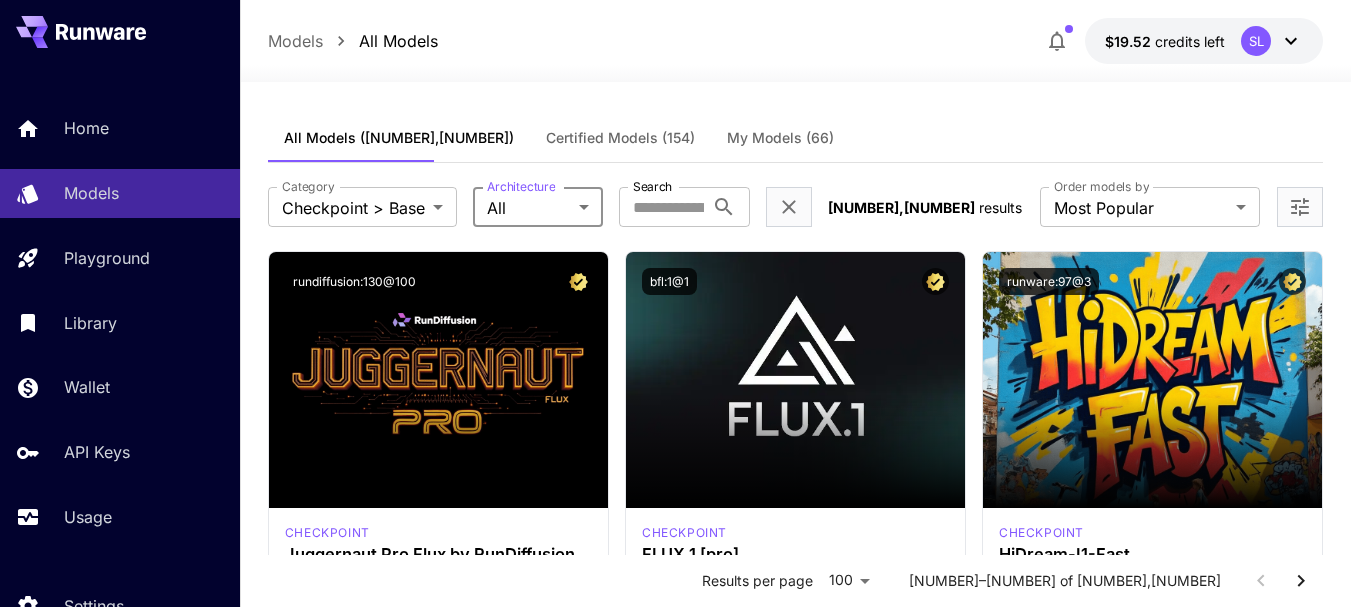 click on "Certified Models (154)" at bounding box center [620, 138] 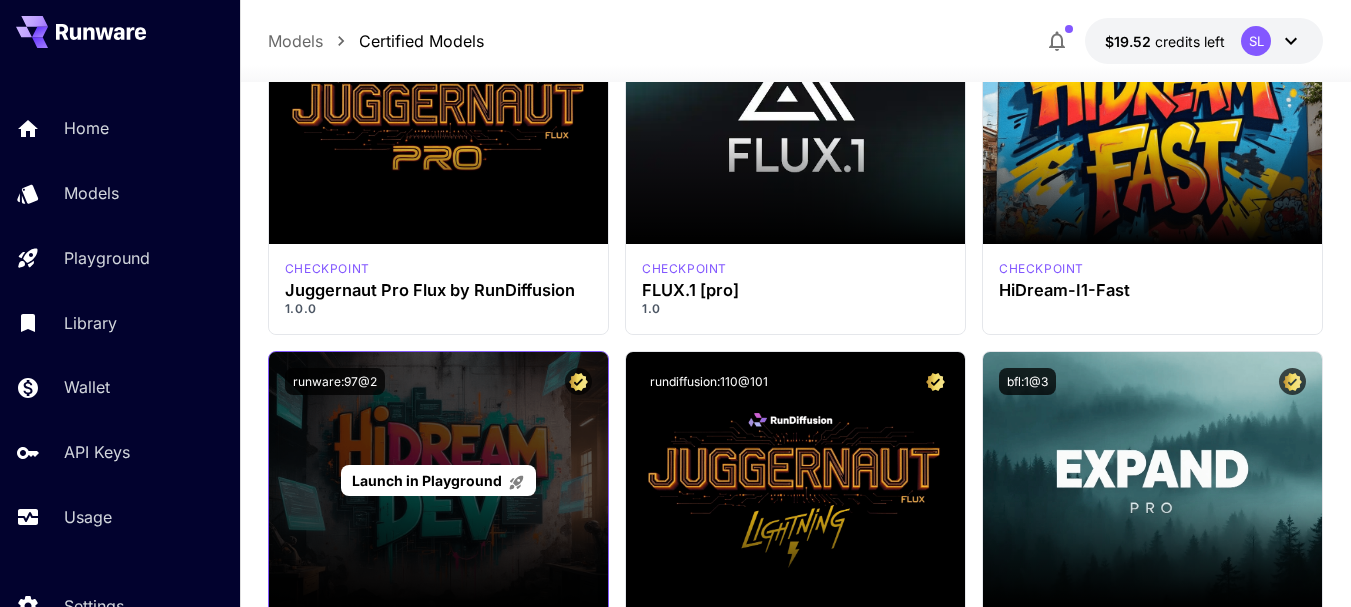 scroll, scrollTop: 400, scrollLeft: 0, axis: vertical 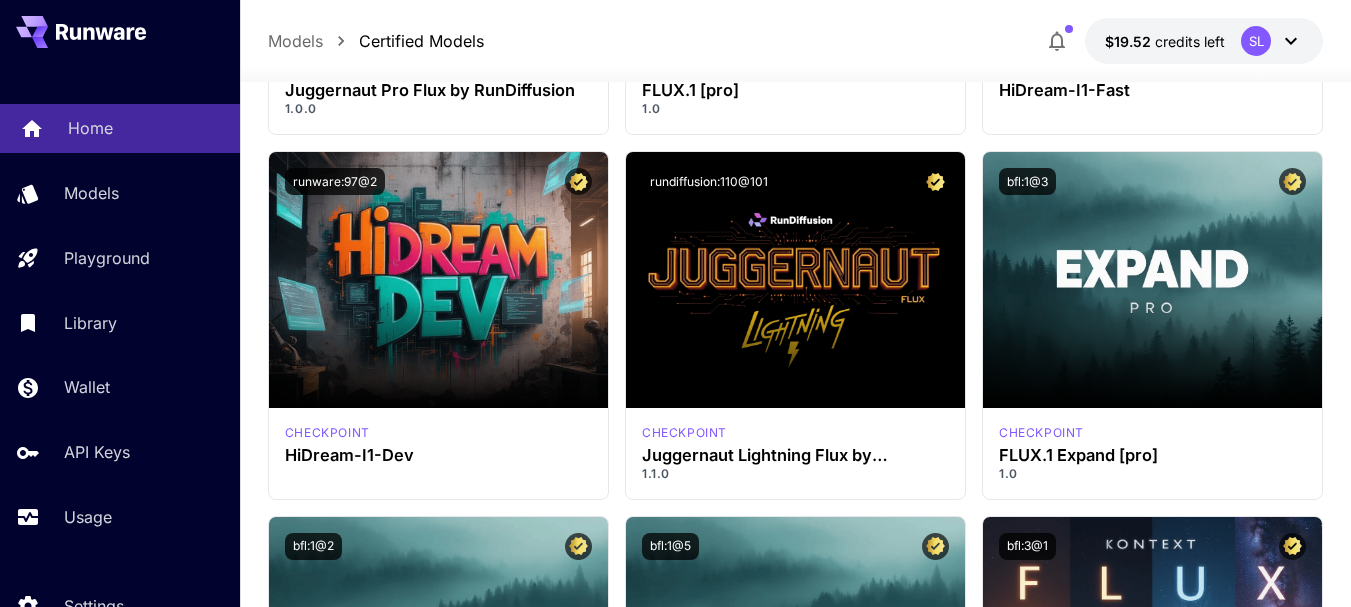 click on "Home" at bounding box center (146, 128) 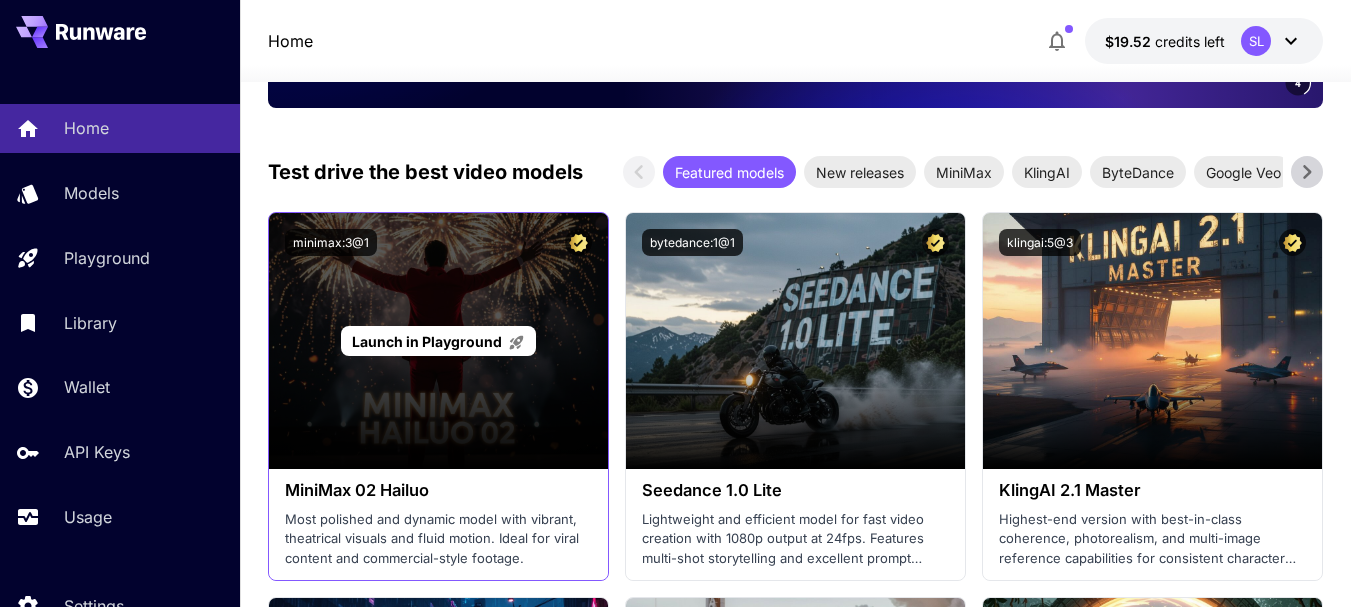 scroll, scrollTop: 500, scrollLeft: 0, axis: vertical 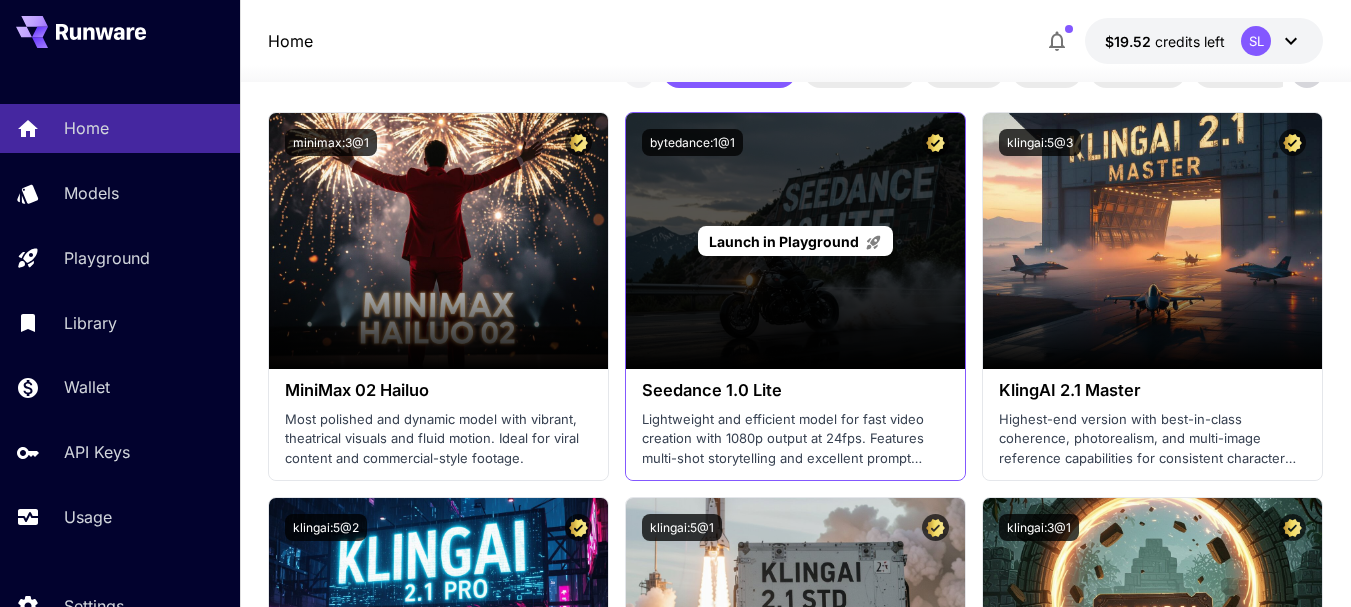 click on "Launch in Playground" at bounding box center (784, 241) 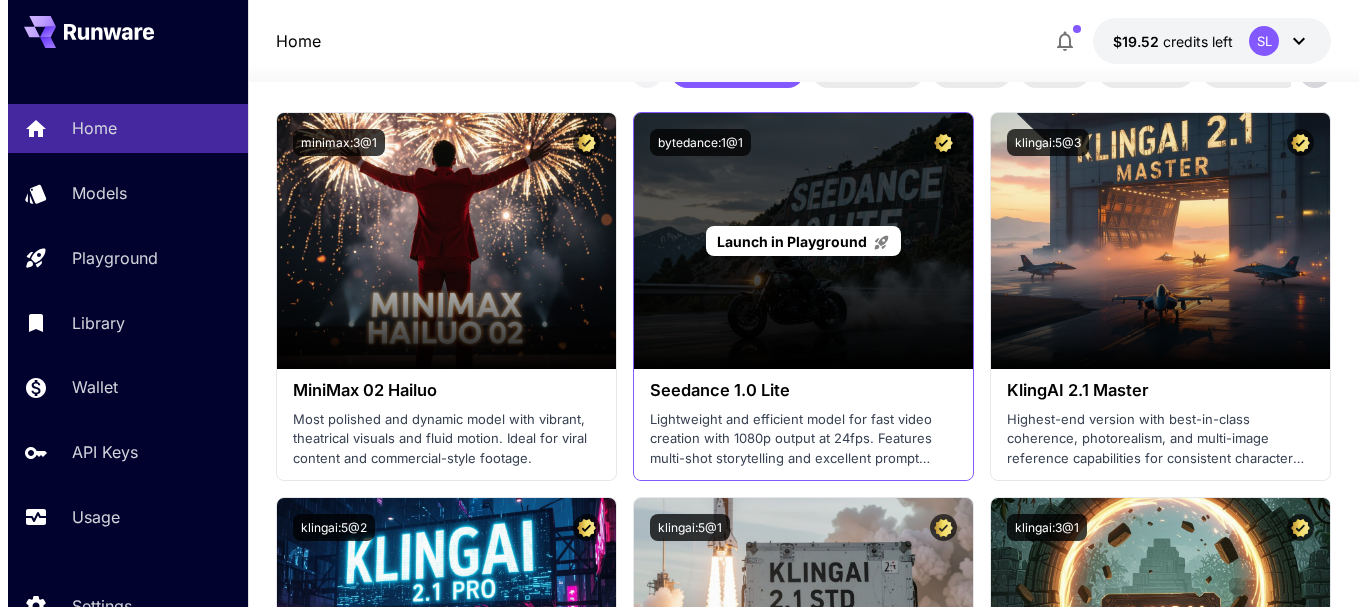scroll, scrollTop: 0, scrollLeft: 0, axis: both 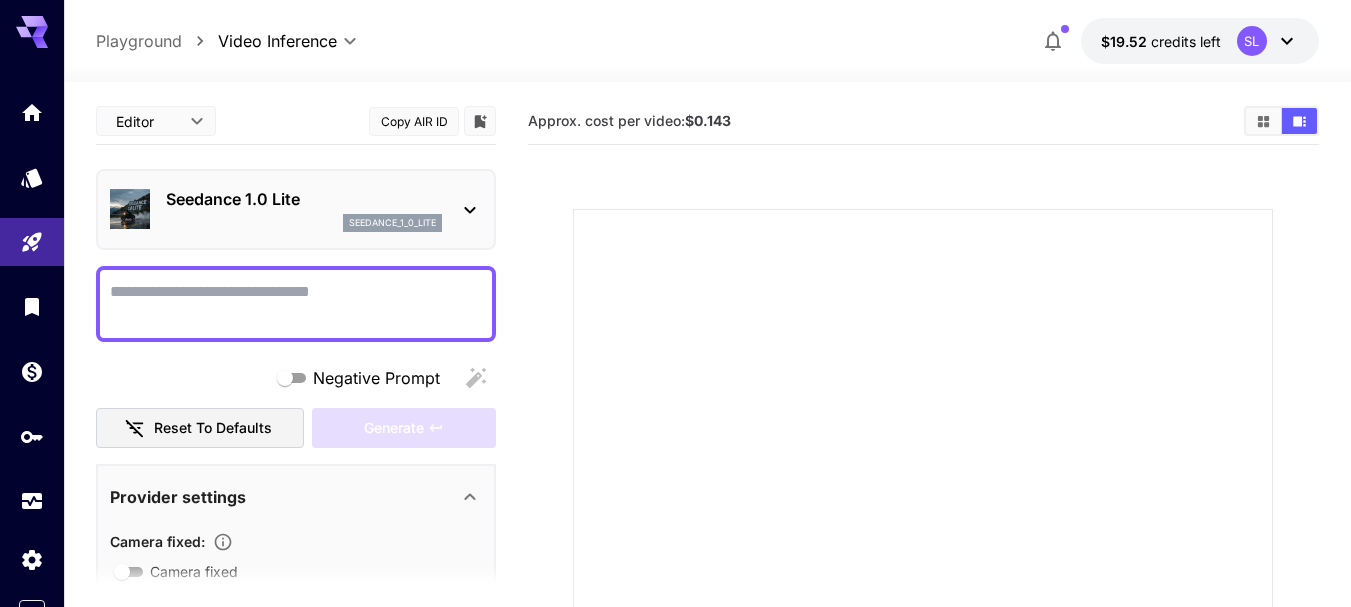 click on "seedance_1_0_lite" at bounding box center (392, 223) 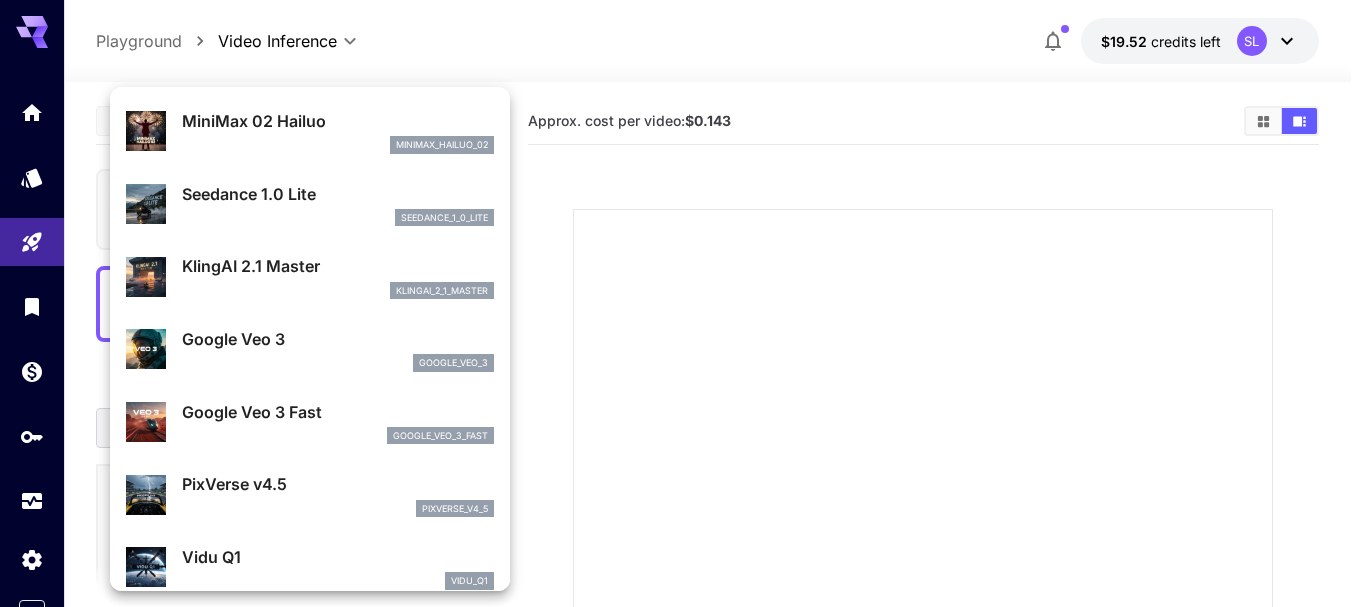 click on "minimax_hailuo_02" at bounding box center [338, 145] 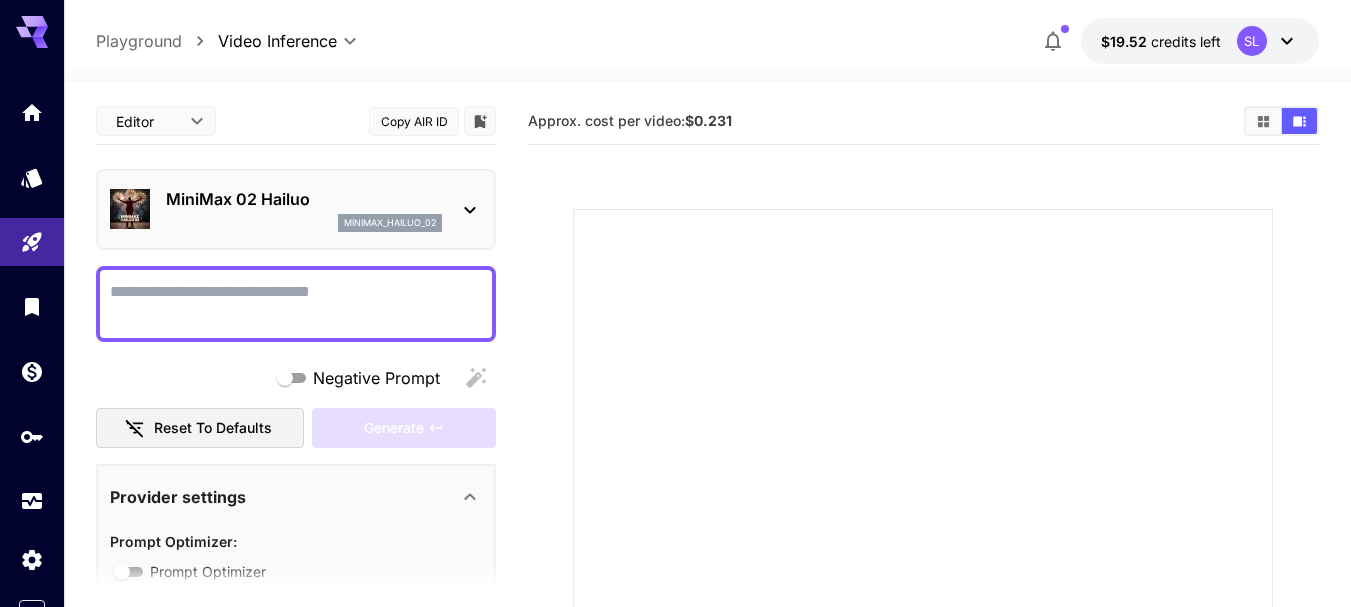 click on "minimax_hailuo_02" at bounding box center (390, 223) 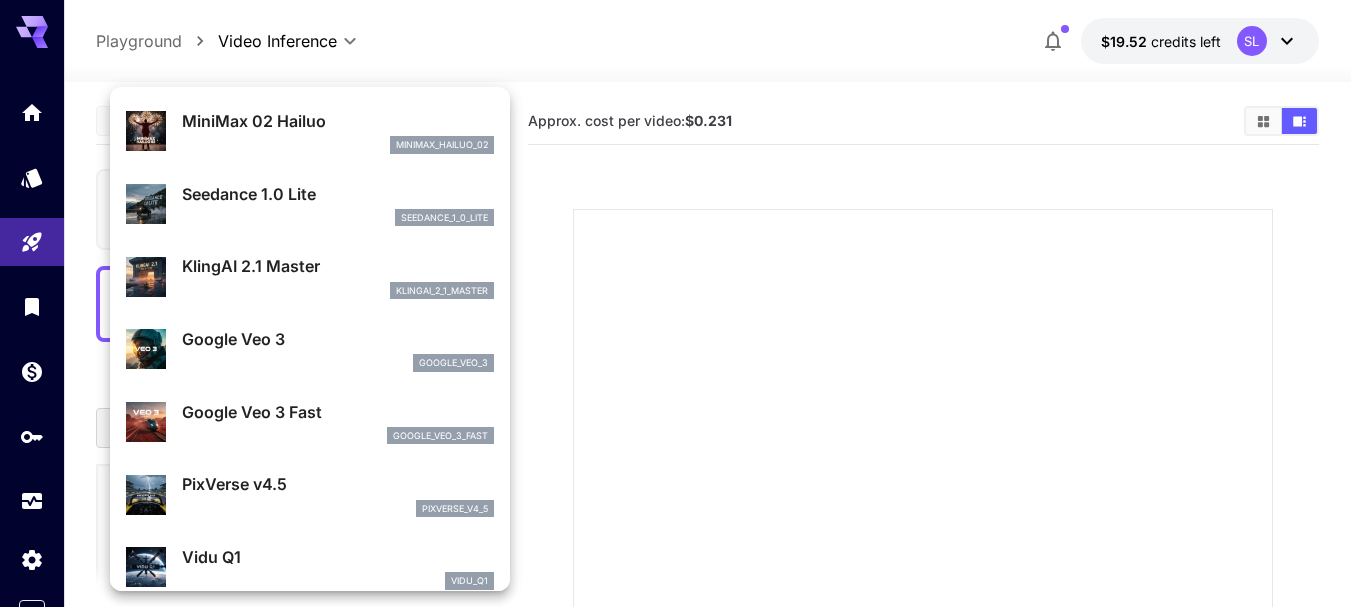 click on "klingai_2_1_master" at bounding box center [338, 291] 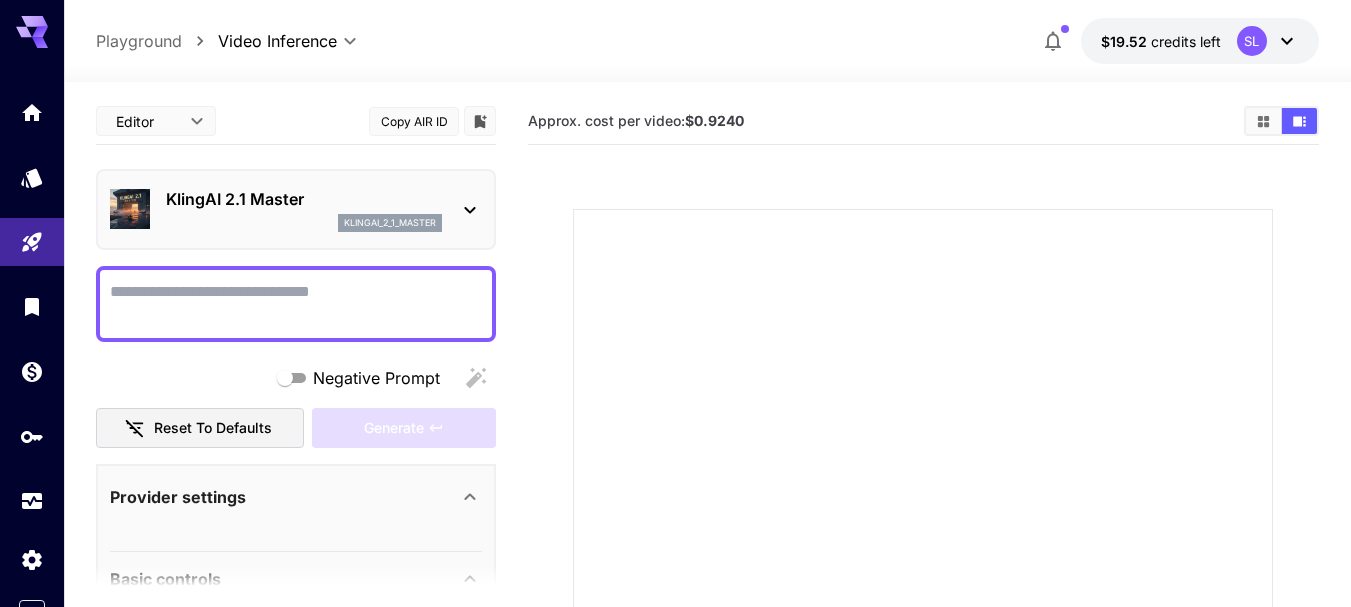 click on "KlingAI 2.1 Master klingai_2_1_master" at bounding box center (296, 209) 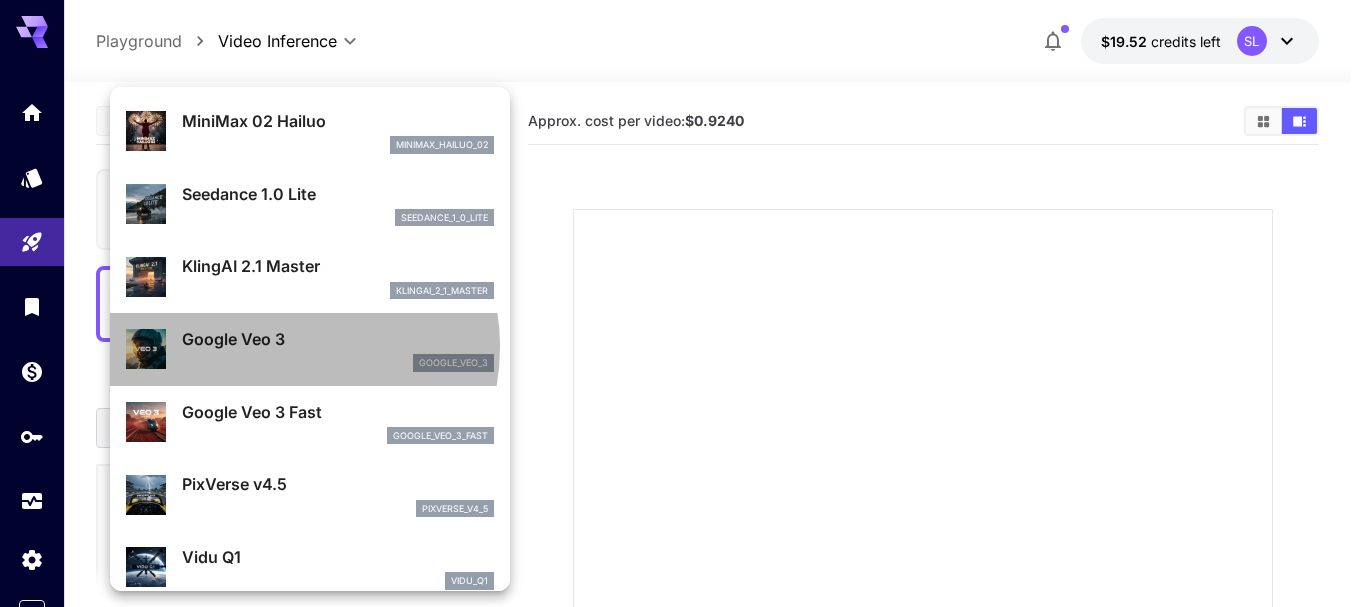 click on "Google Veo 3" at bounding box center (338, 339) 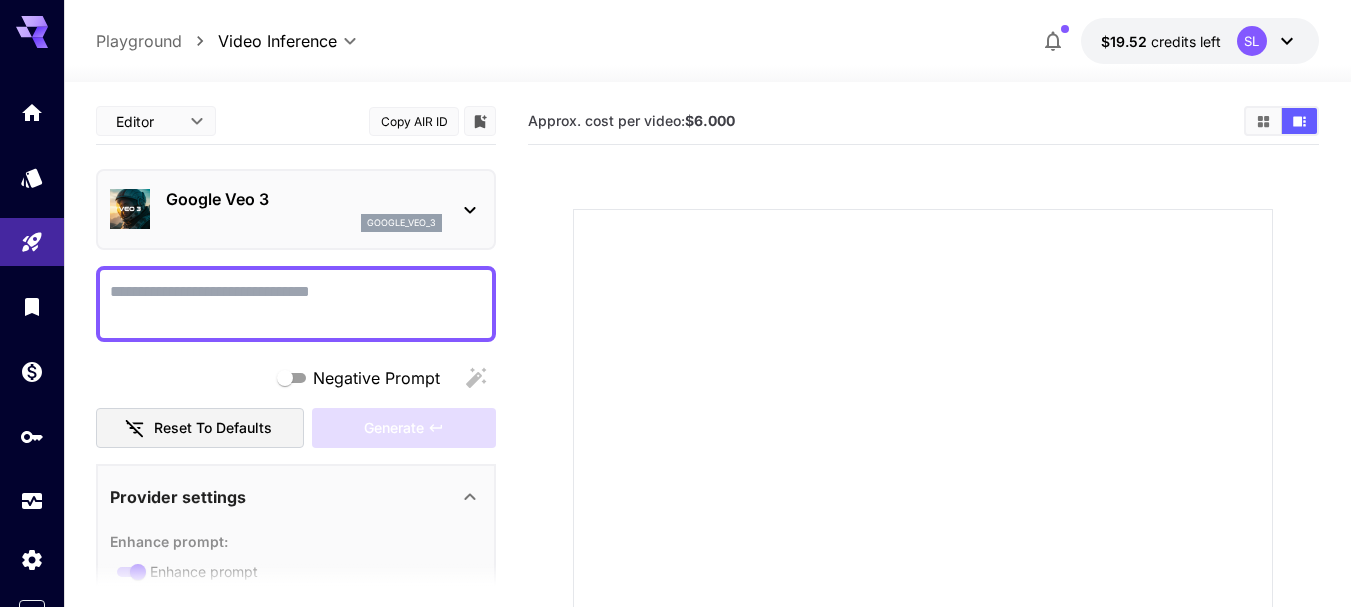 click on "Google Veo 3 google_veo_3" at bounding box center [296, 209] 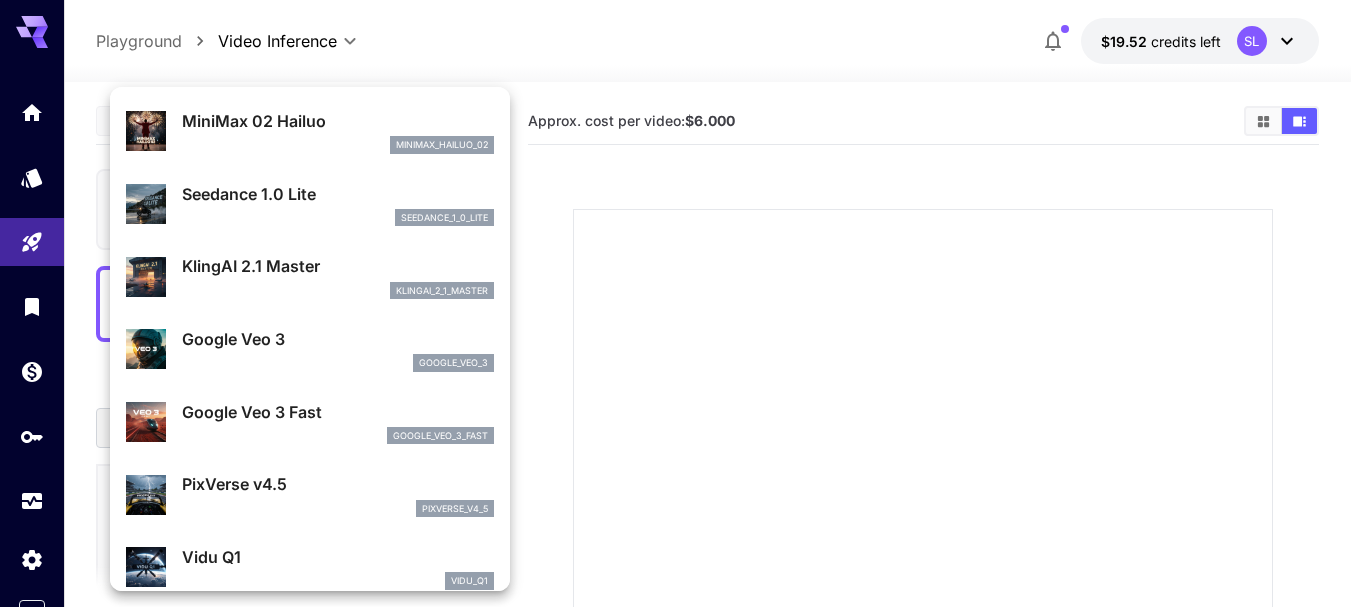 click on "Google Veo 3 Fast" at bounding box center (338, 412) 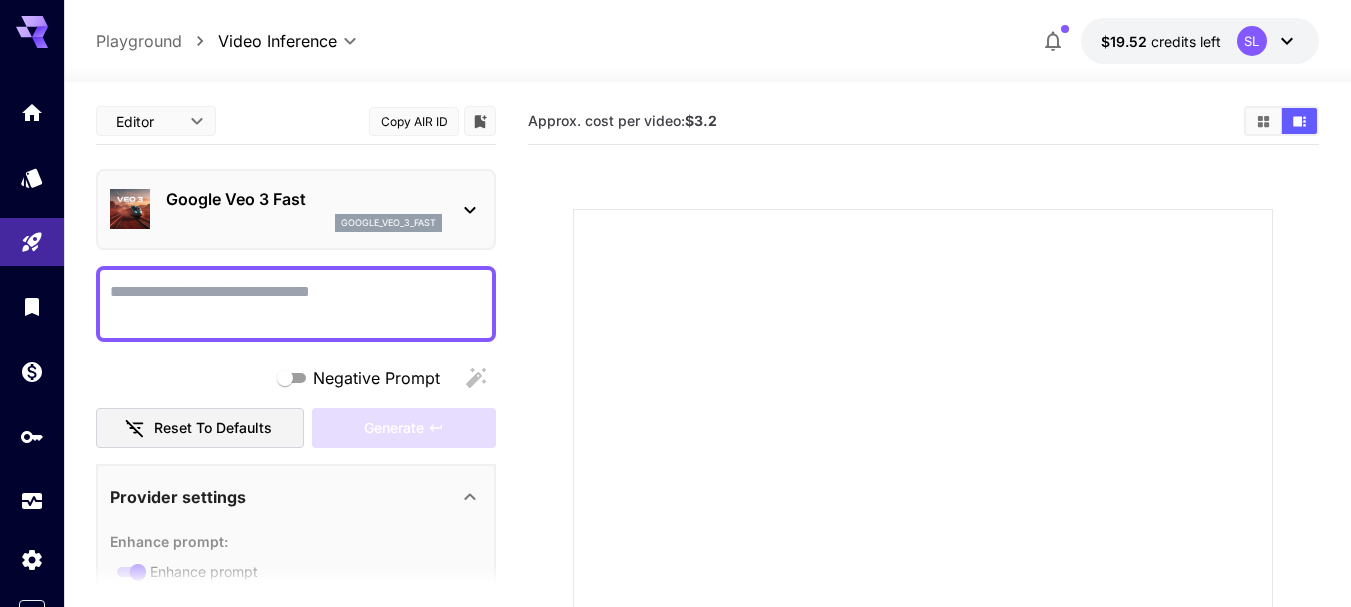 click on "google_veo_3_fast" at bounding box center [304, 223] 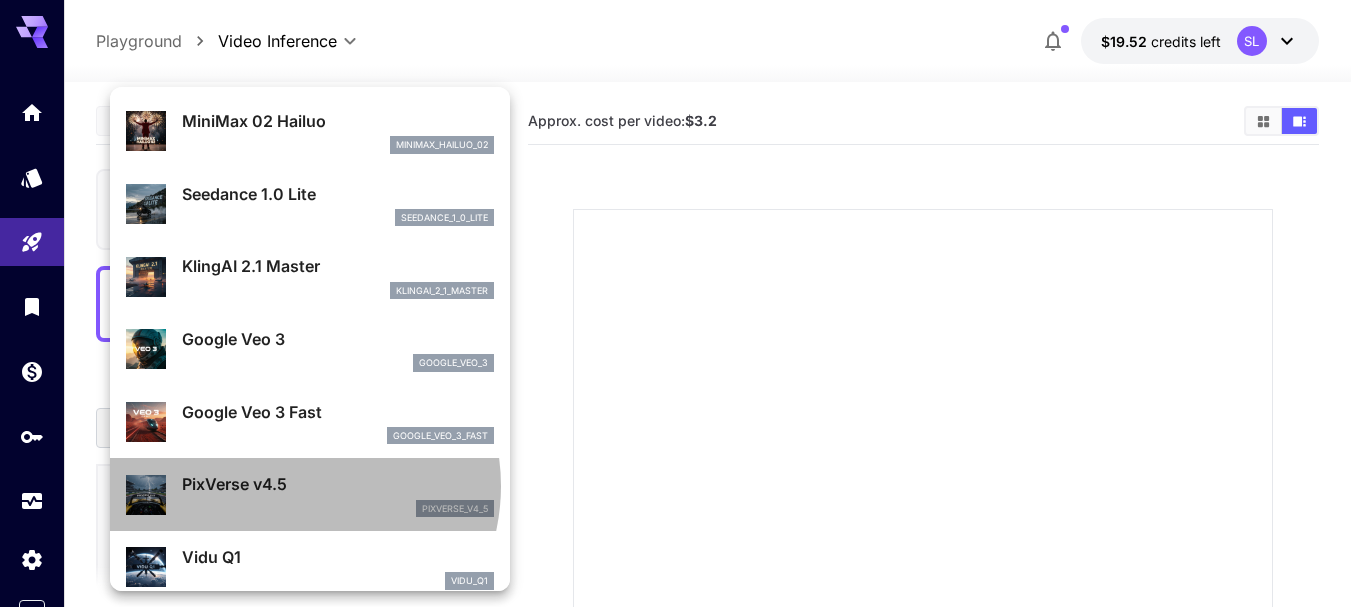 click on "PixVerse v4.5" at bounding box center (338, 484) 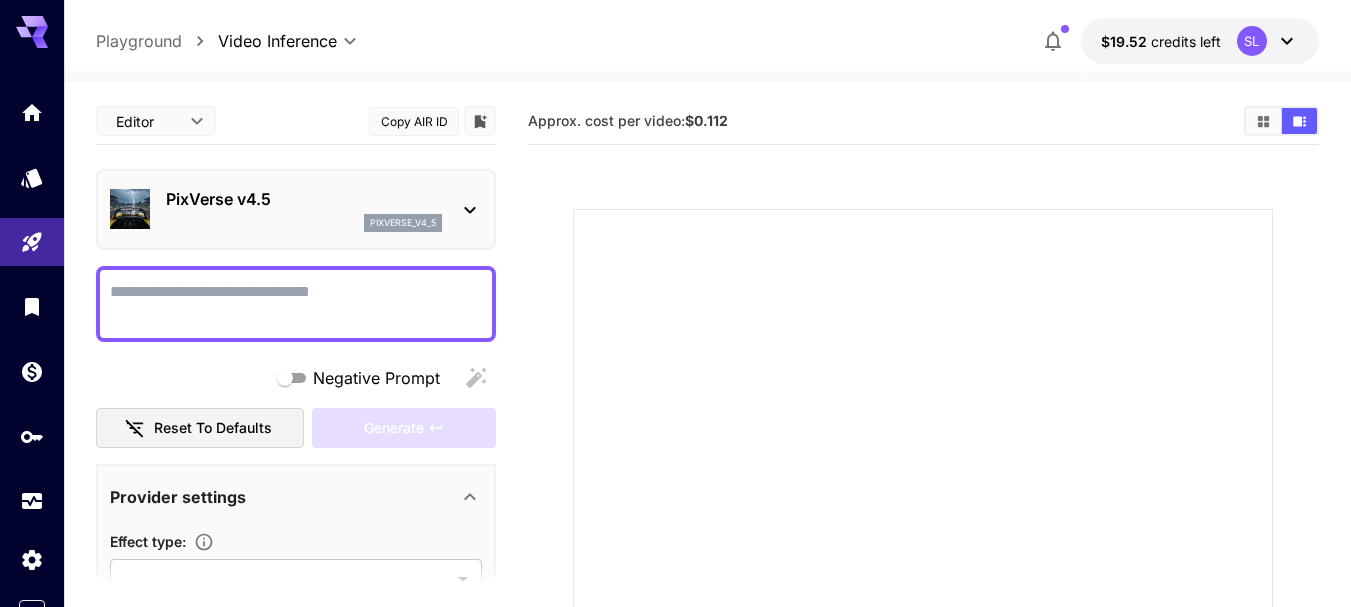 click on "pixverse_v4_5" at bounding box center [304, 223] 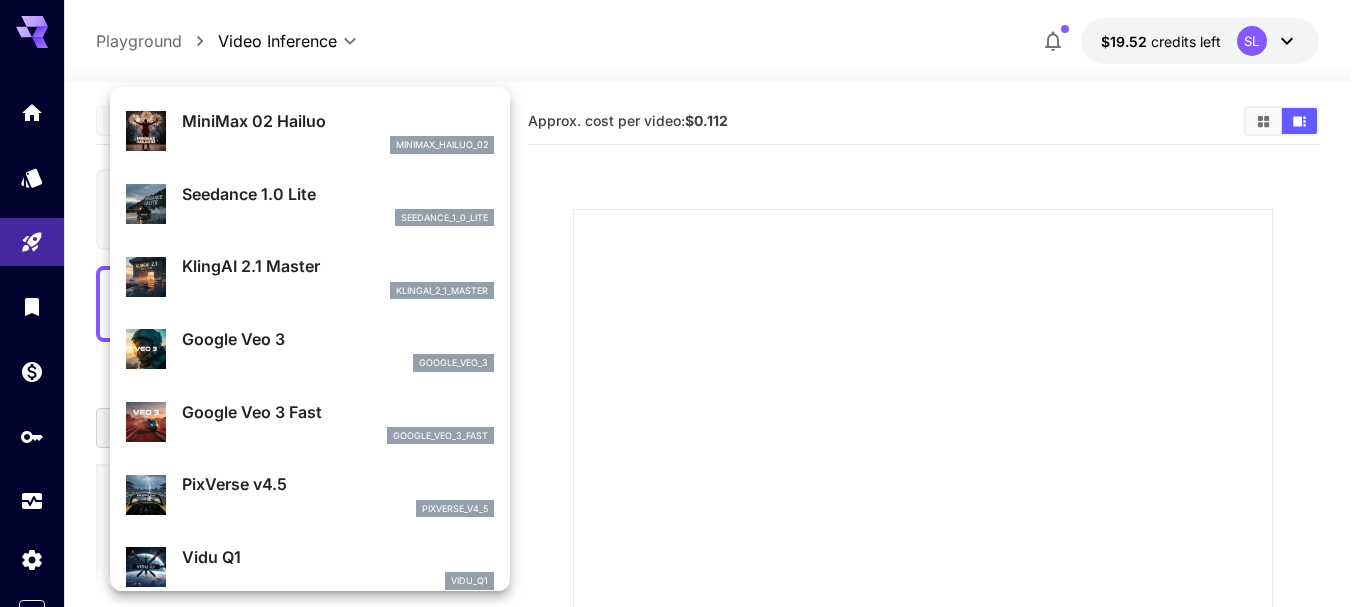 scroll, scrollTop: 100, scrollLeft: 0, axis: vertical 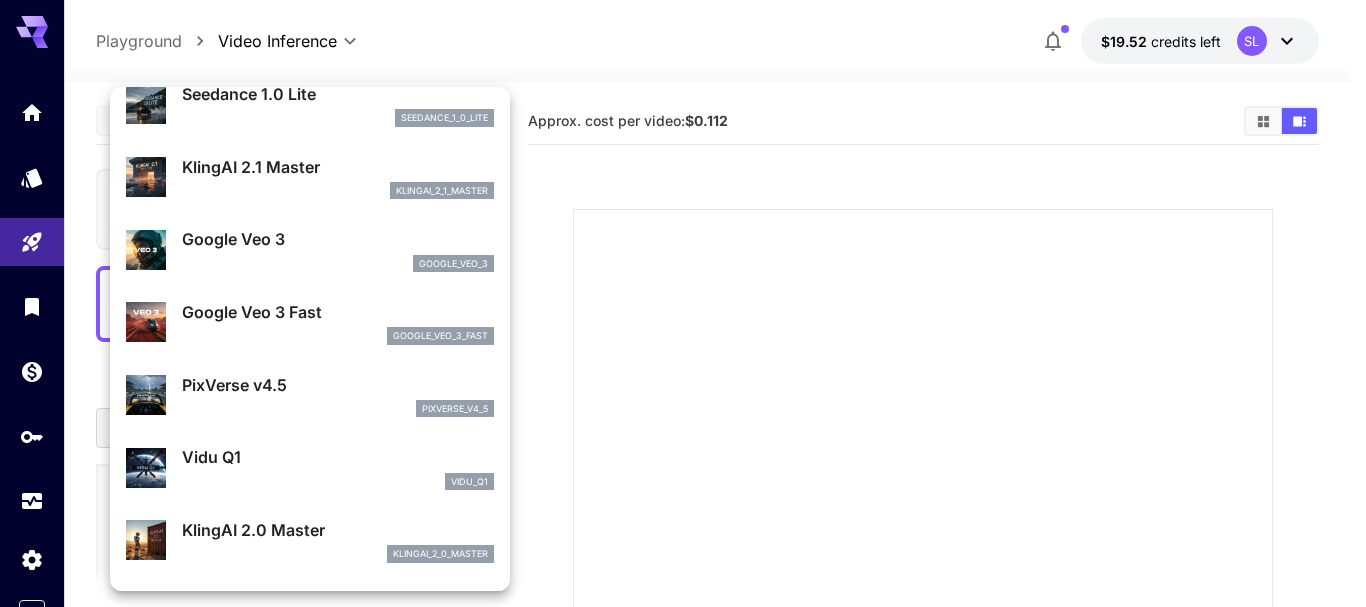click on "Vidu Q1 vidu_q1" at bounding box center (310, 467) 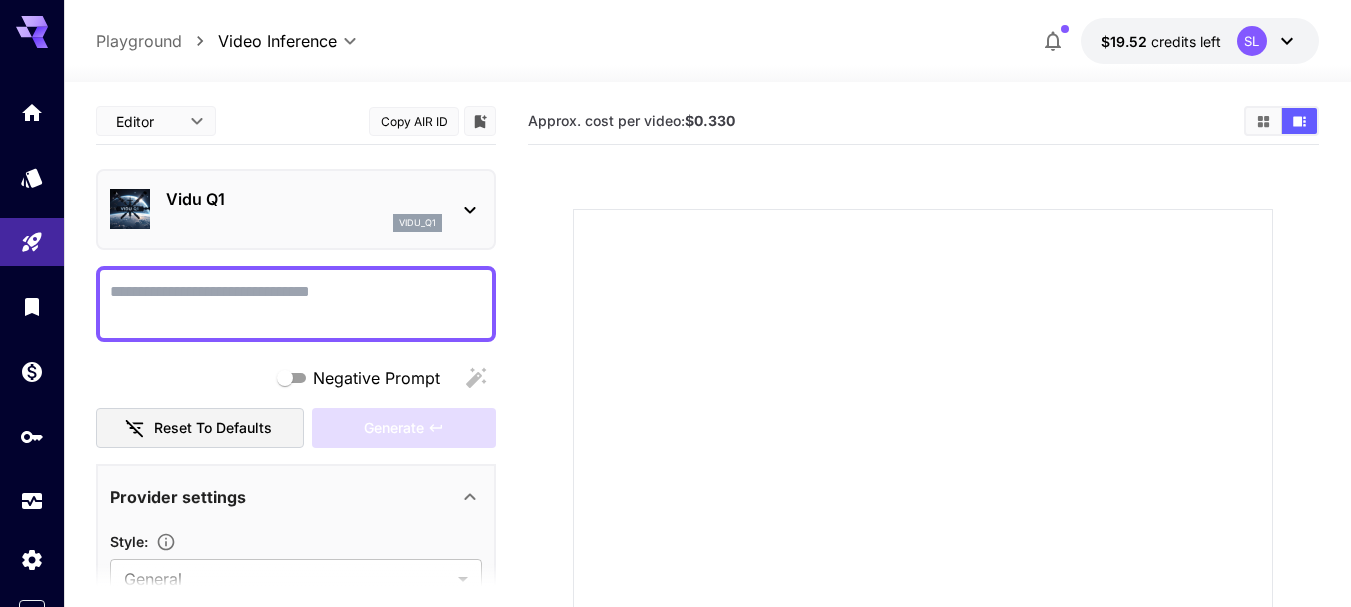 click on "vidu_q1" at bounding box center [304, 223] 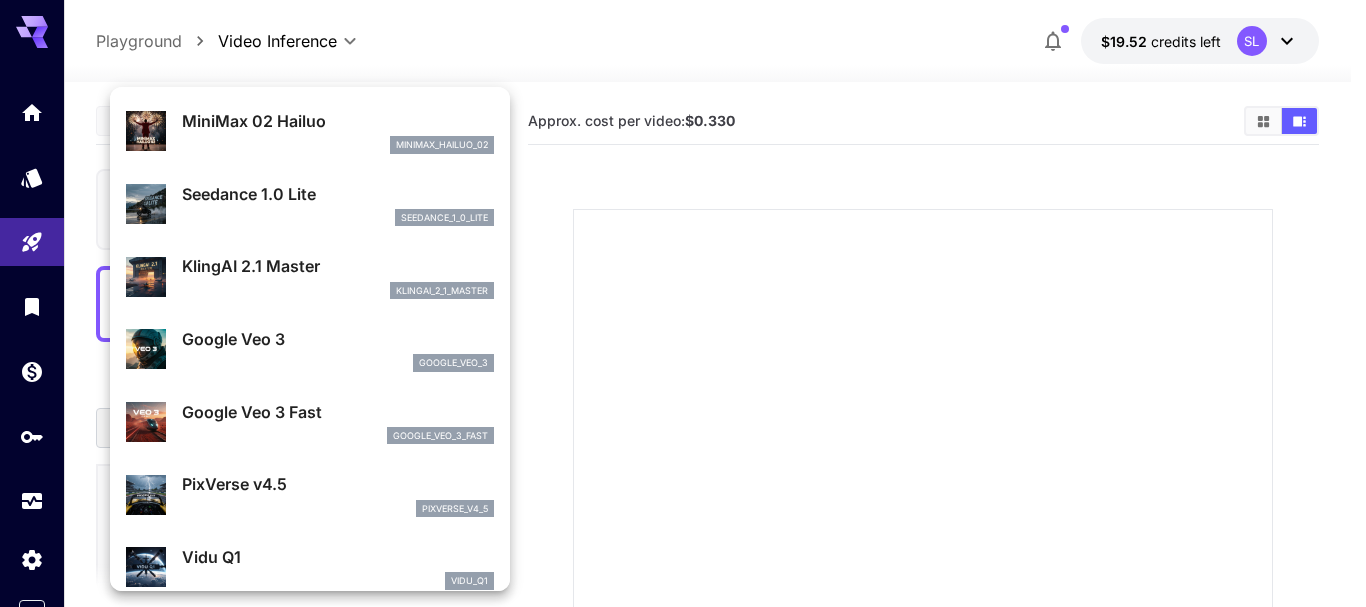scroll, scrollTop: 100, scrollLeft: 0, axis: vertical 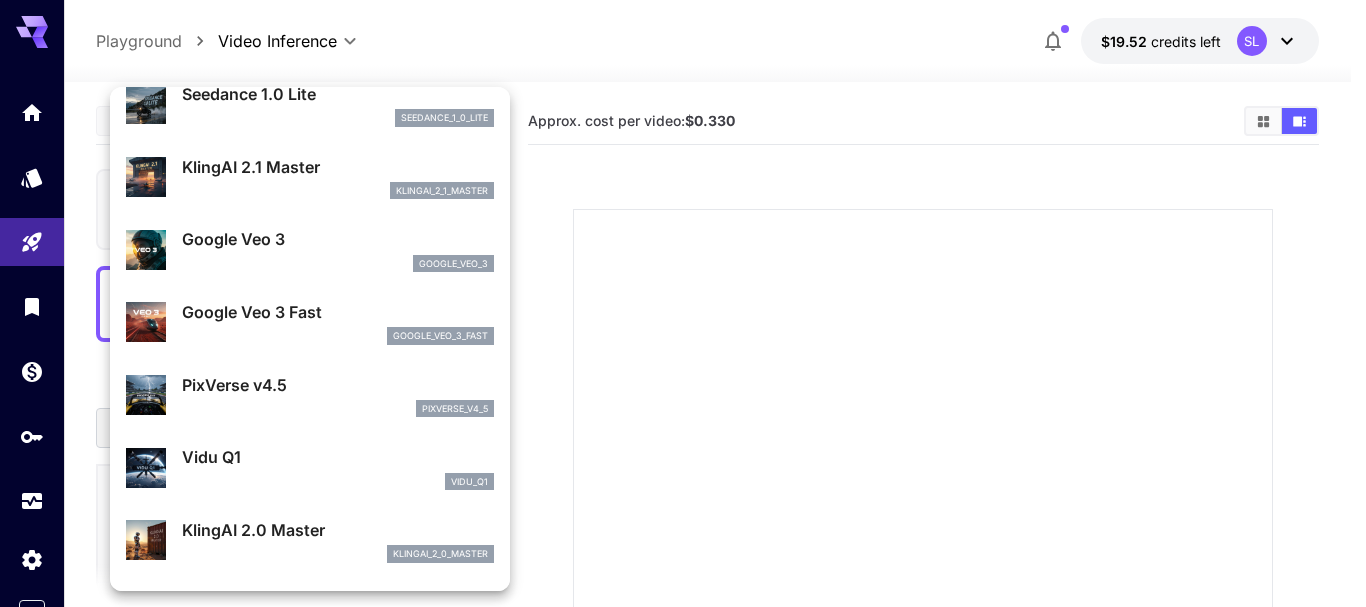 click on "KlingAI 2.0 Master klingai_2_0_master" at bounding box center [310, 540] 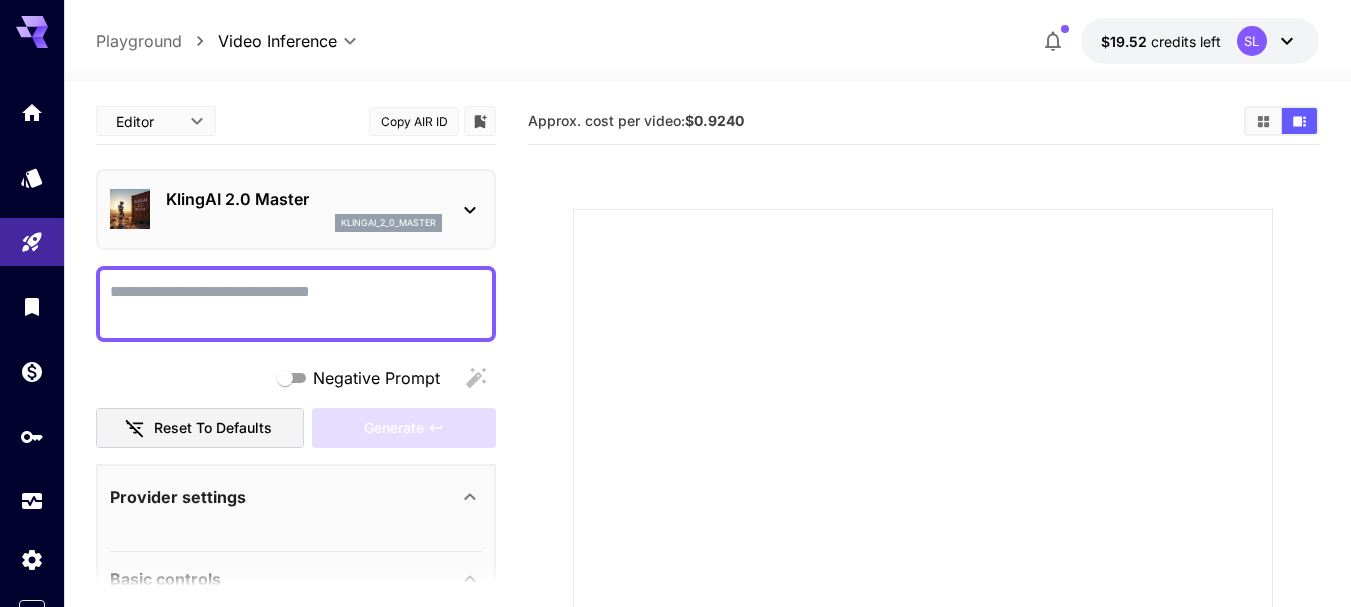 click on "klingai_2_0_master" at bounding box center [304, 223] 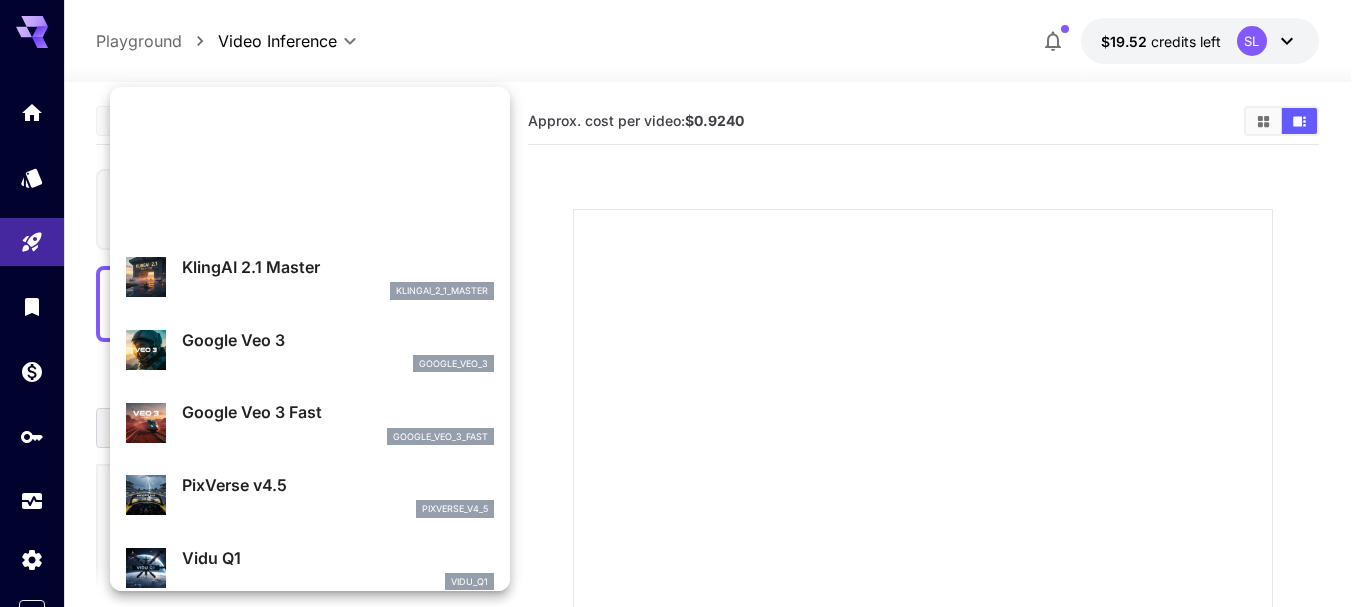 scroll, scrollTop: 301, scrollLeft: 0, axis: vertical 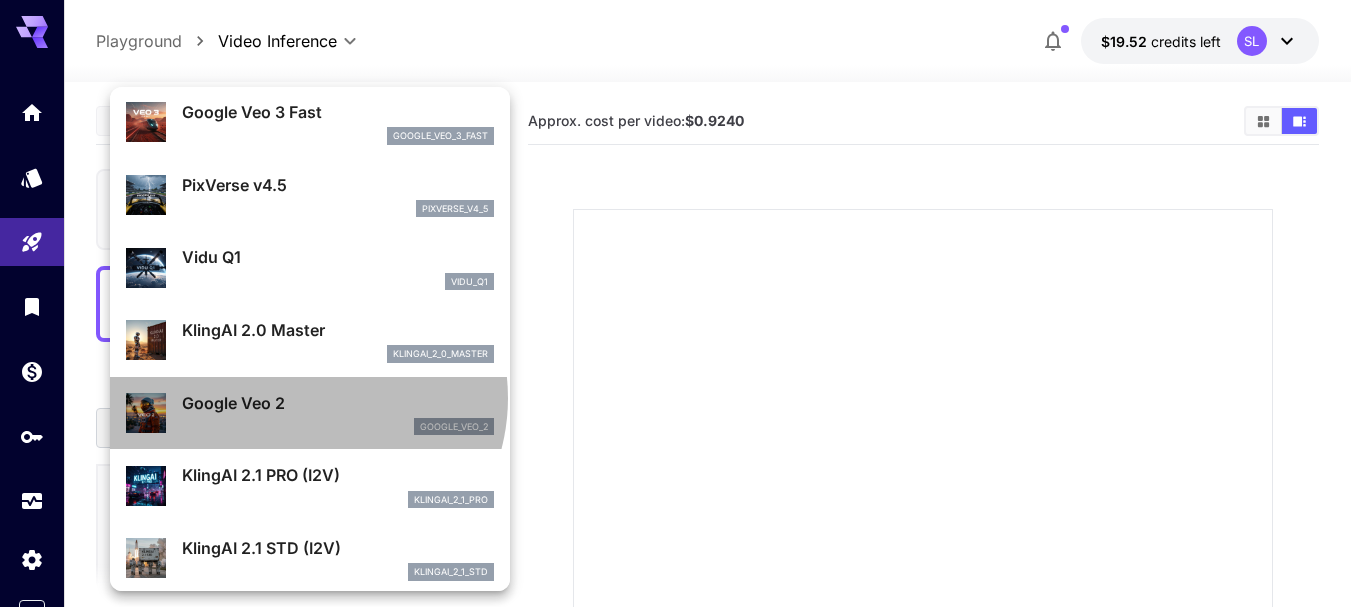 click on "Google Veo 2" at bounding box center (338, 403) 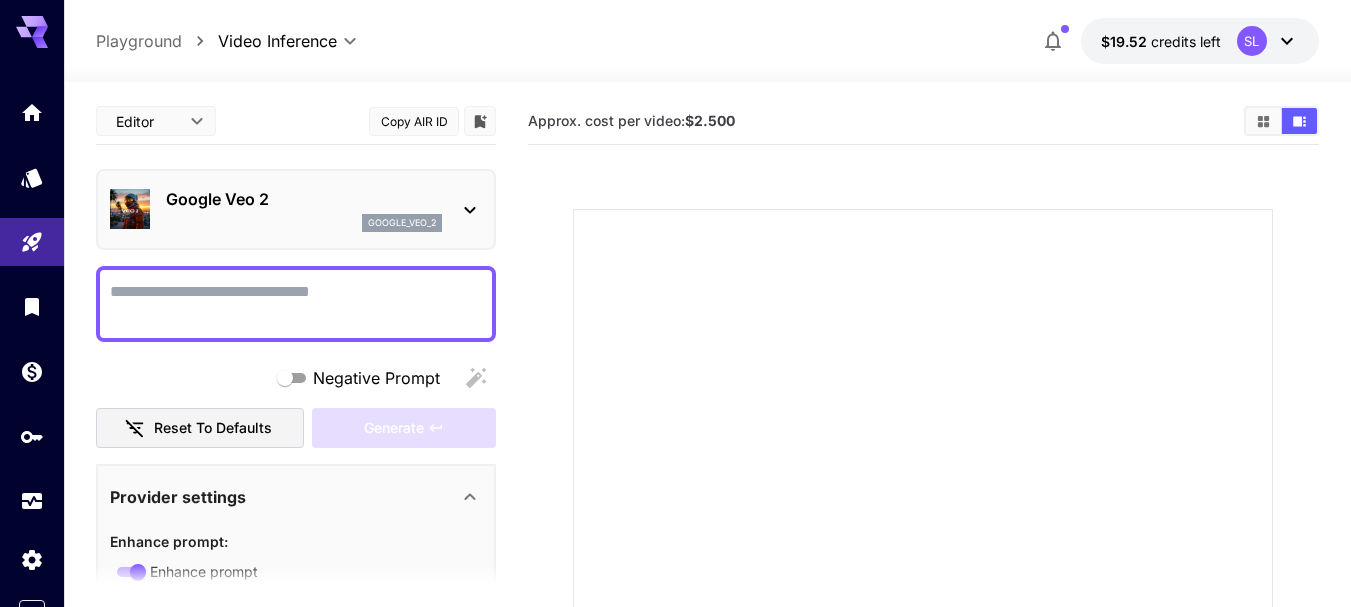click on "Google Veo 2 google_veo_2" at bounding box center [304, 209] 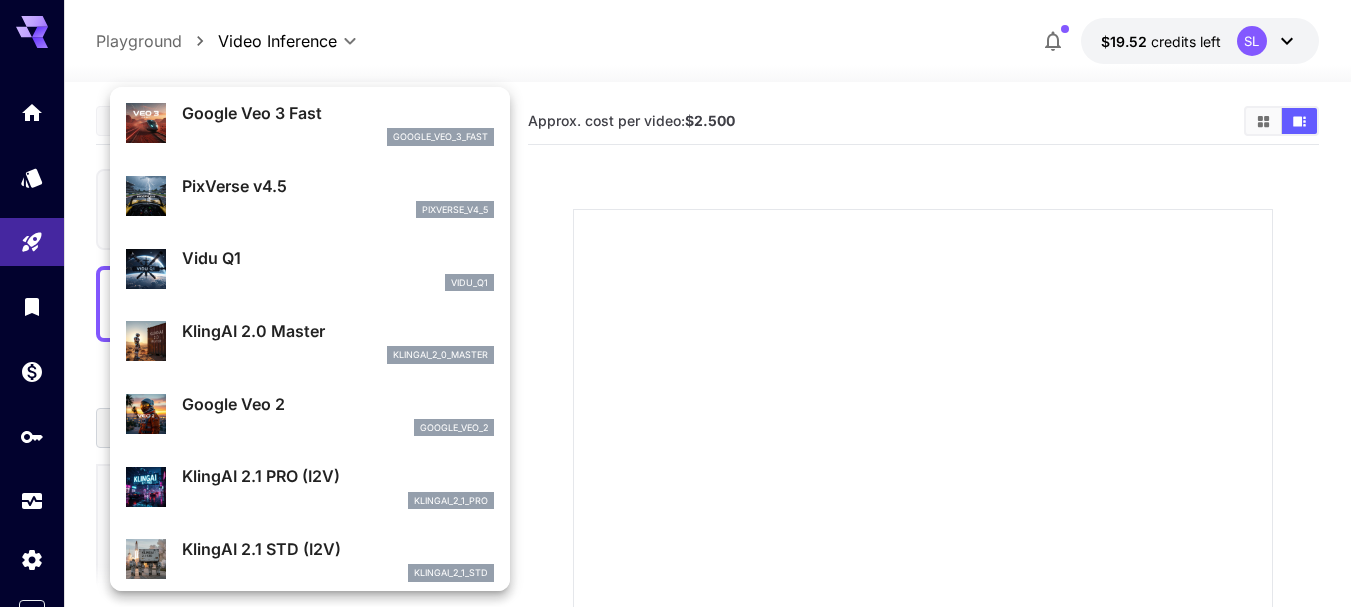scroll, scrollTop: 301, scrollLeft: 0, axis: vertical 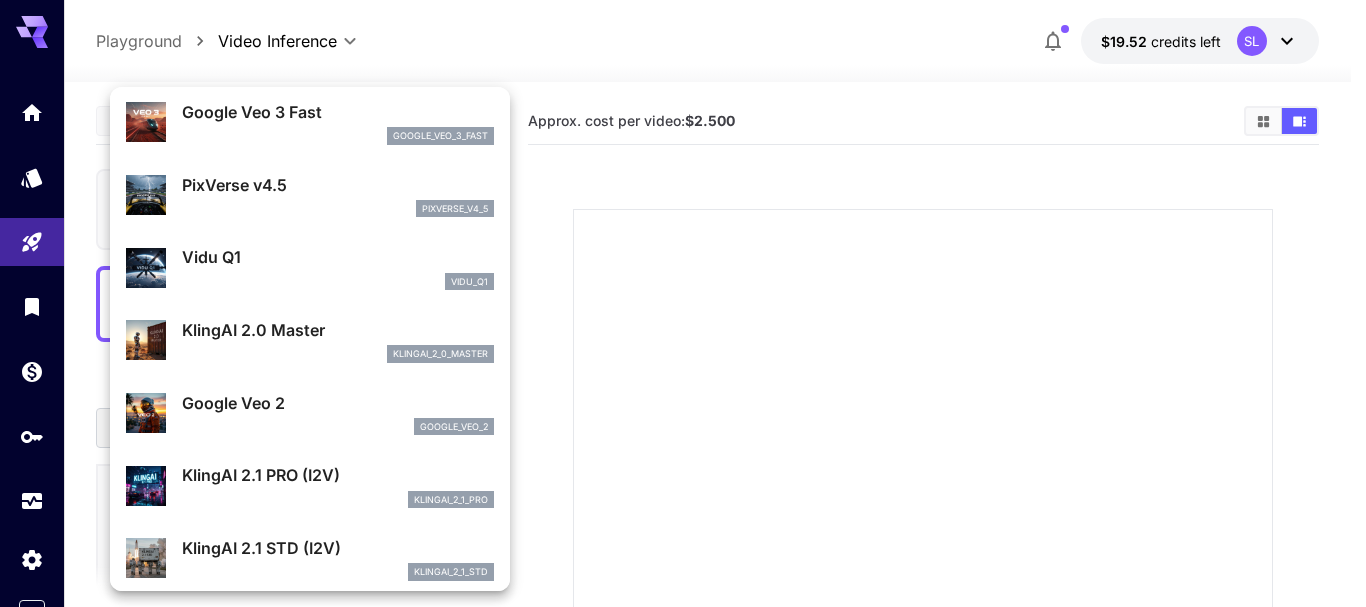 click on "KlingAI 2.1 PRO (I2V)" at bounding box center (338, 475) 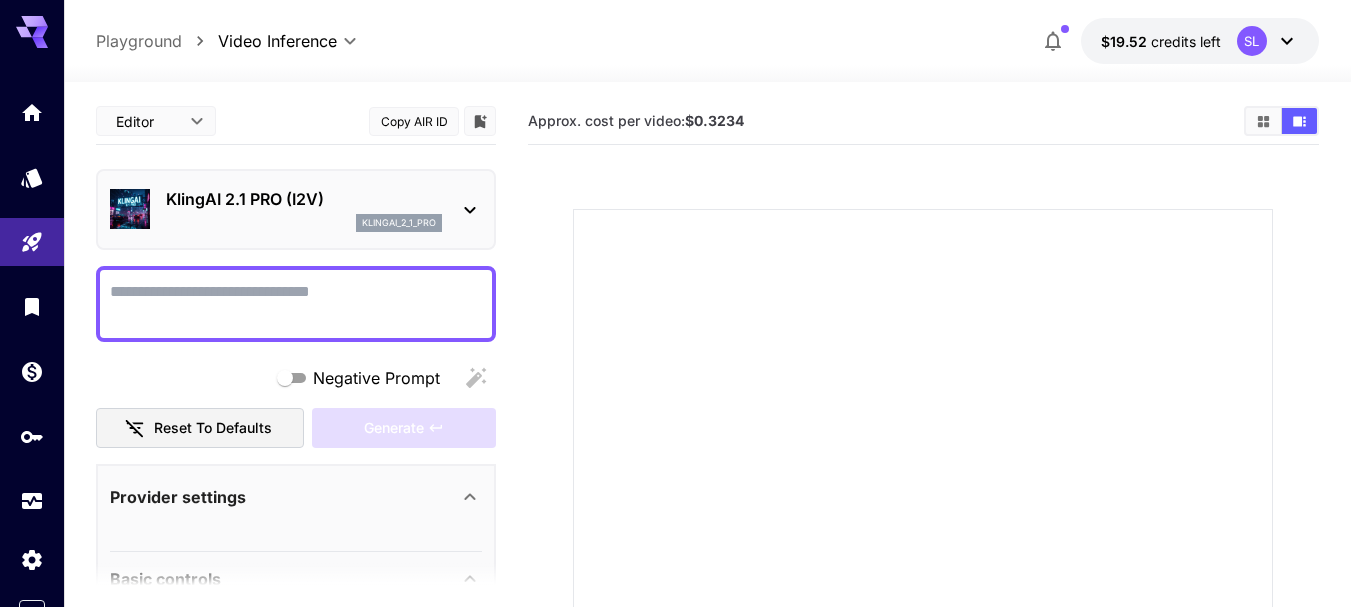 click on "KlingAI 2.1 PRO (I2V)" at bounding box center [304, 199] 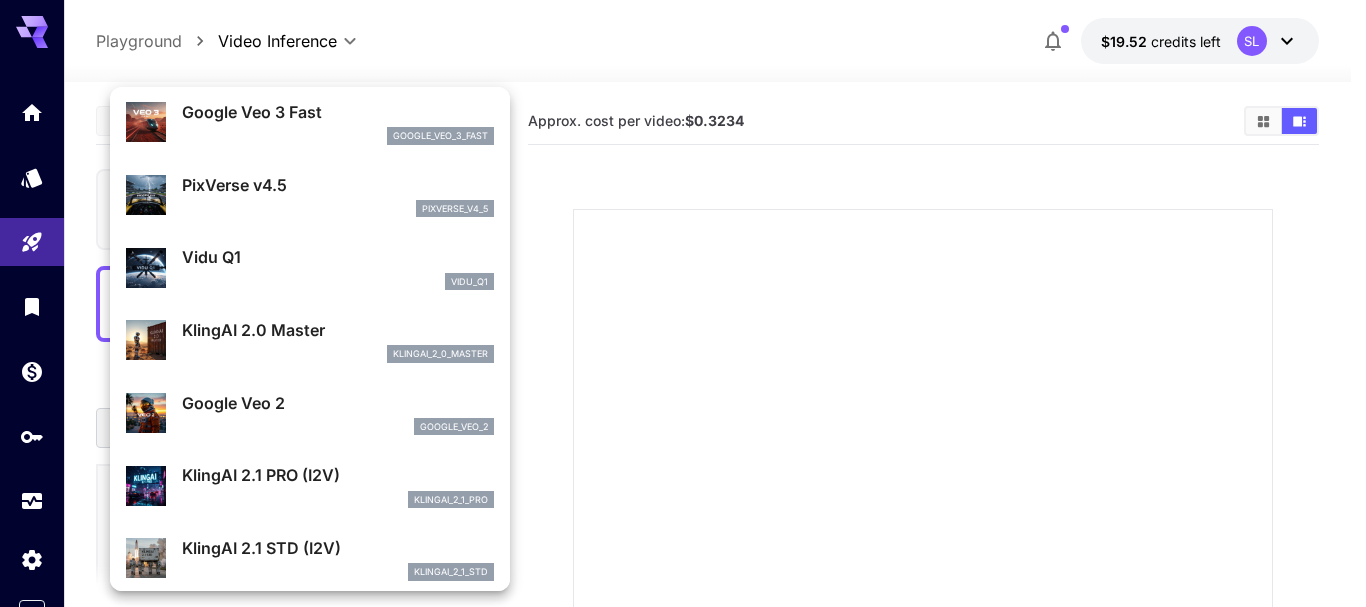 scroll, scrollTop: 501, scrollLeft: 0, axis: vertical 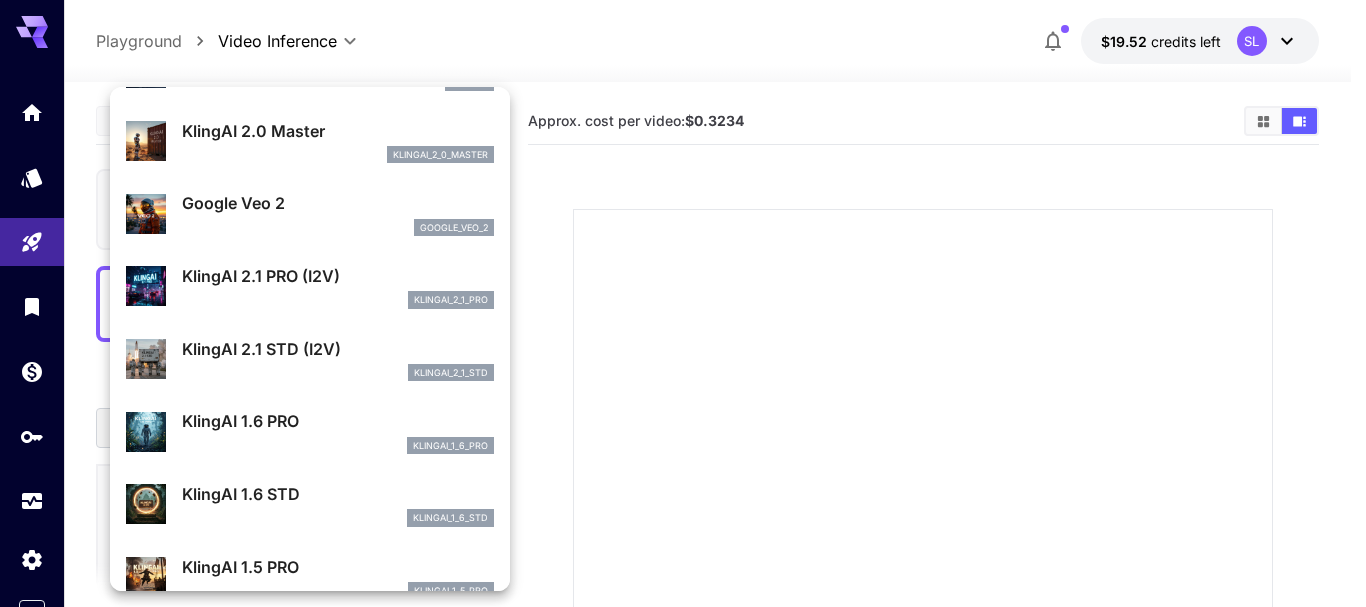 click on "klingai_2_1_std" at bounding box center [338, 373] 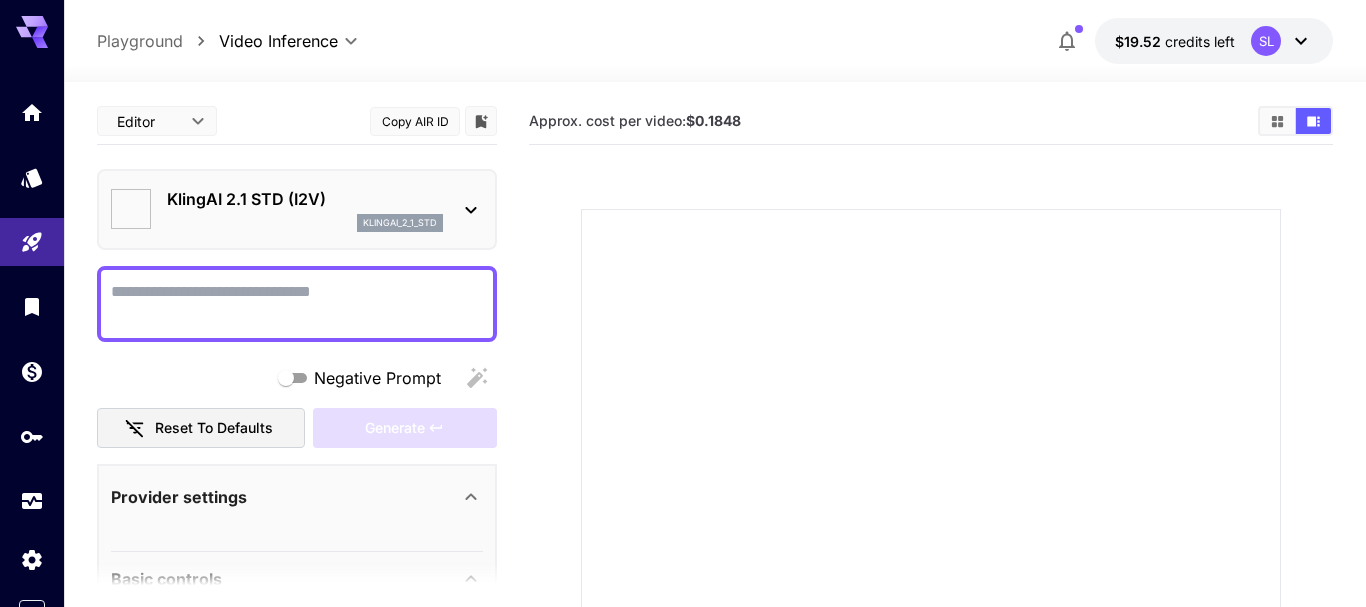 type on "**********" 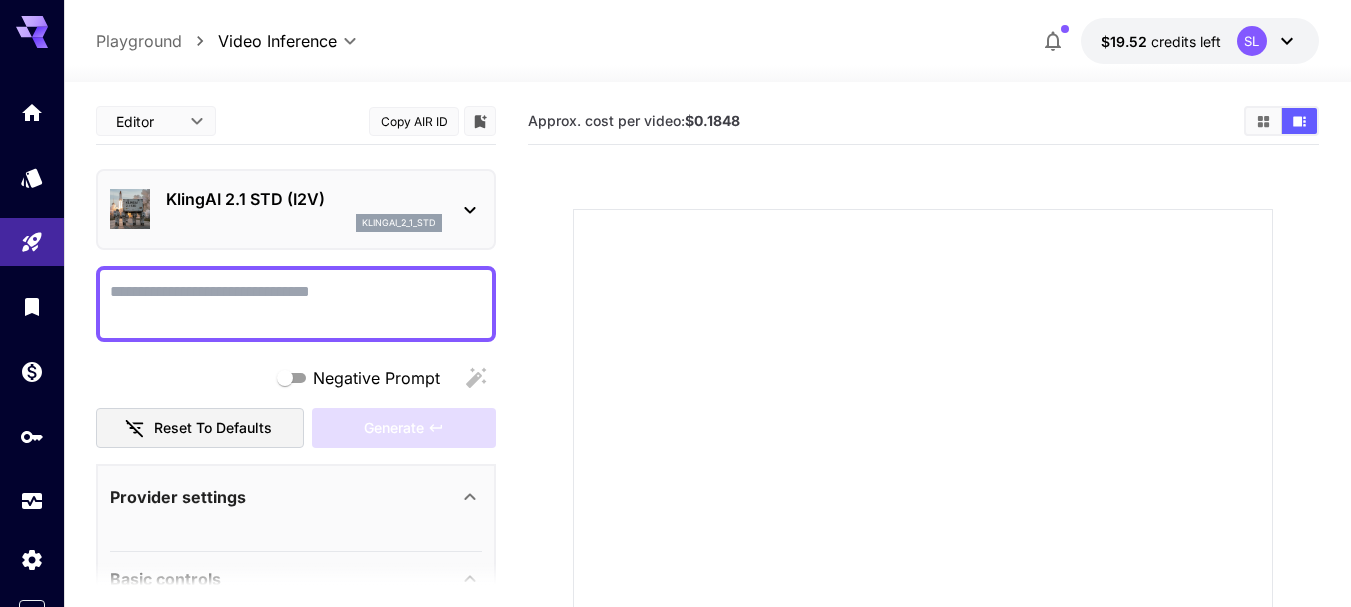 click on "klingai_2_1_std" at bounding box center [304, 223] 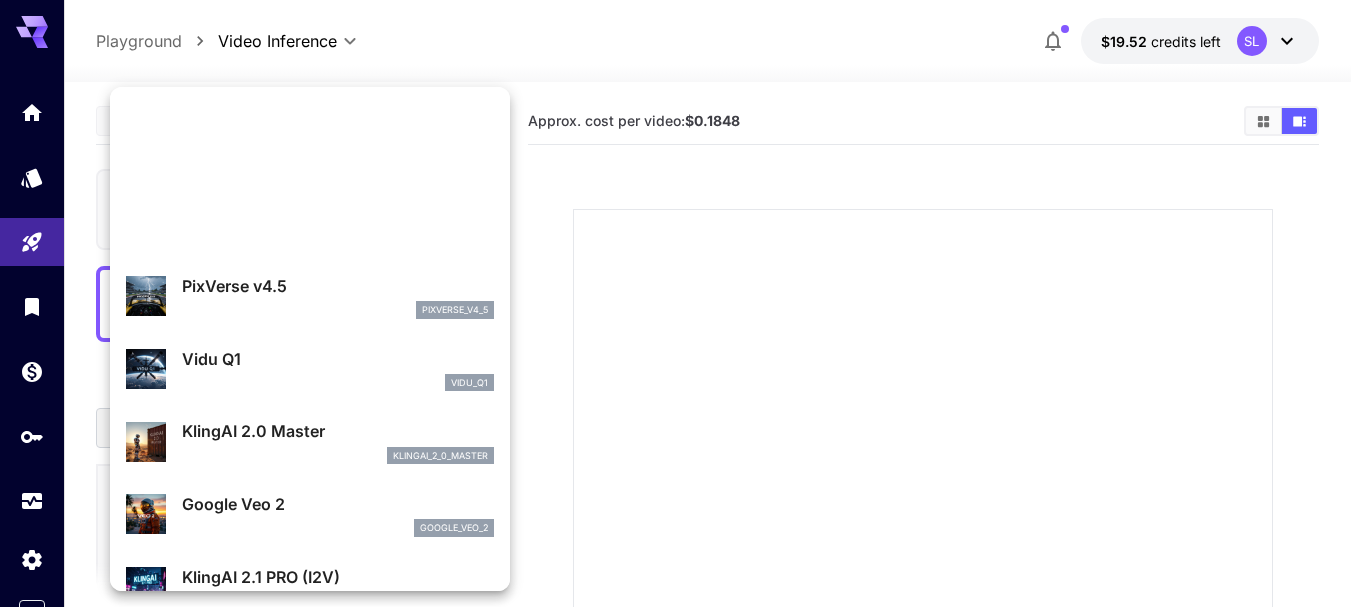 scroll, scrollTop: 501, scrollLeft: 0, axis: vertical 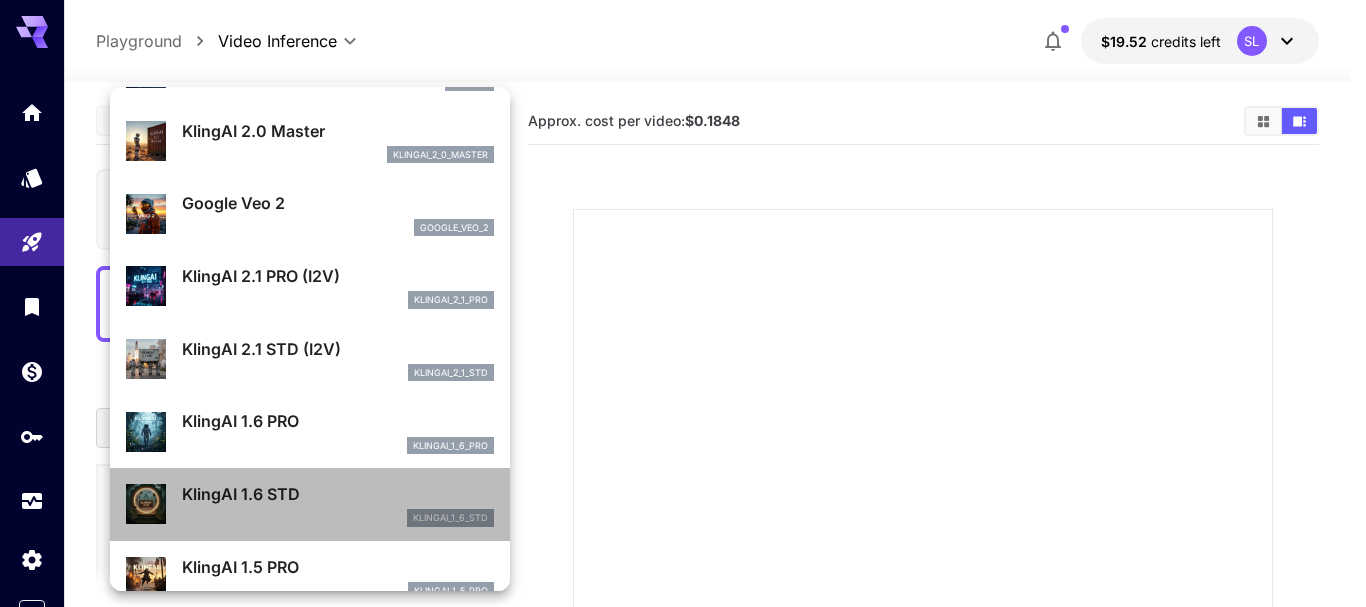 click on "KlingAI 1.6 STD" at bounding box center [338, 494] 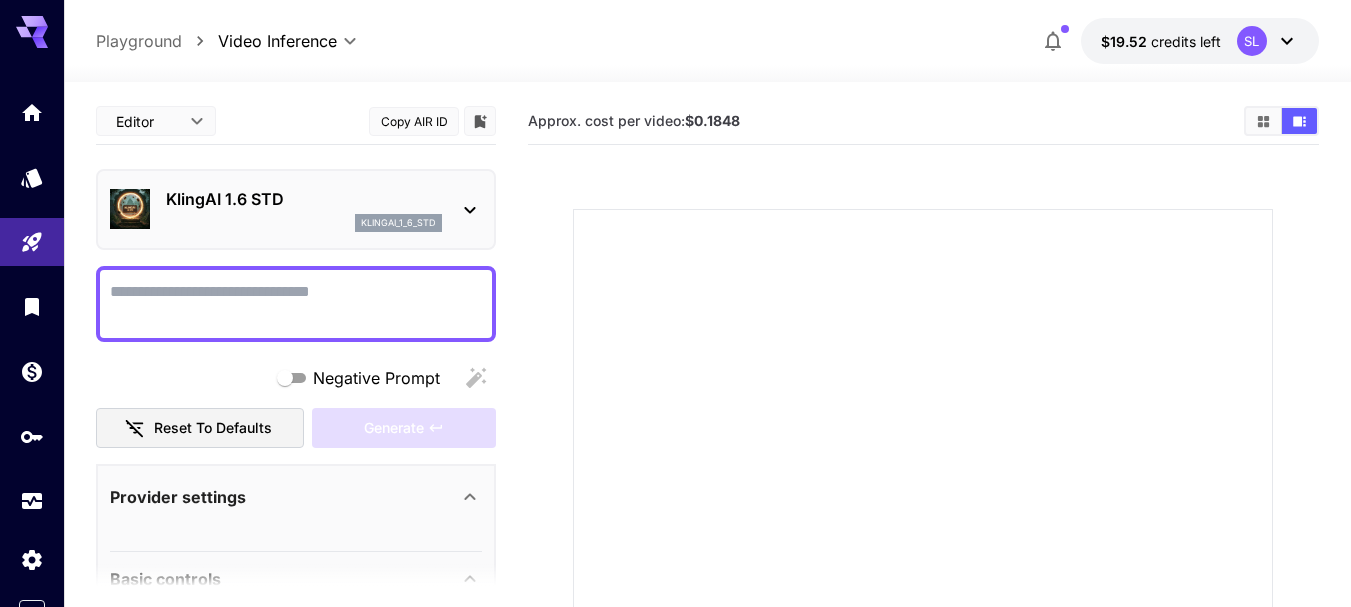 click on "Negative Prompt" at bounding box center [296, 304] 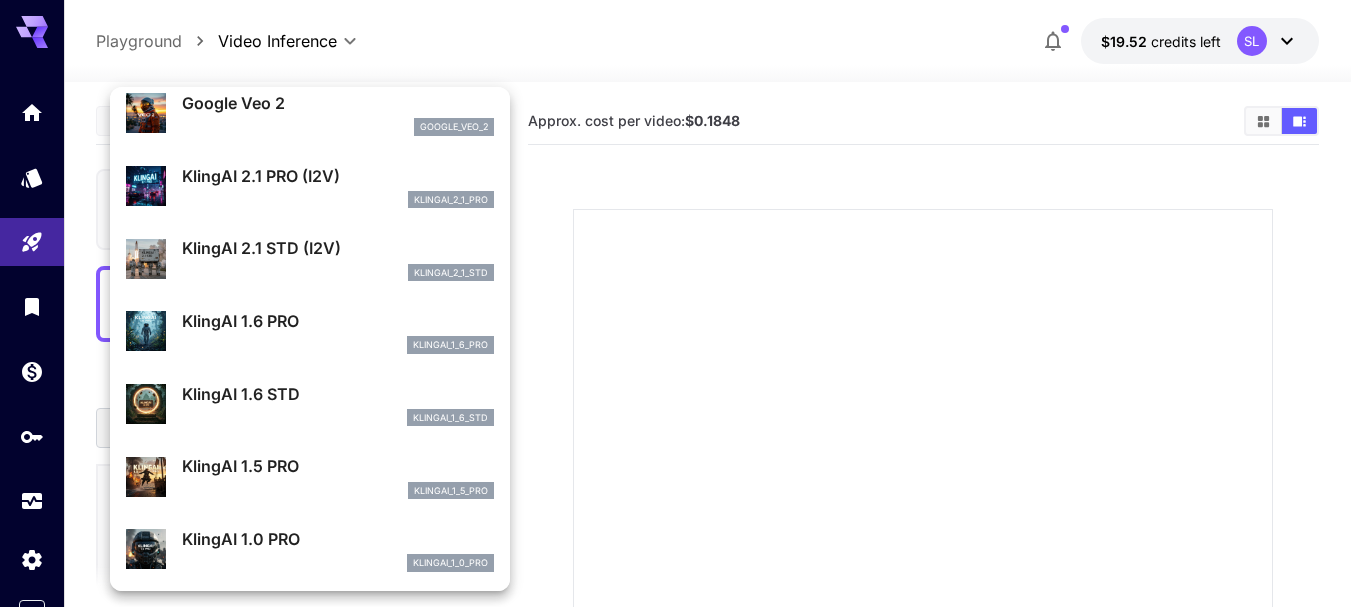 scroll, scrollTop: 702, scrollLeft: 0, axis: vertical 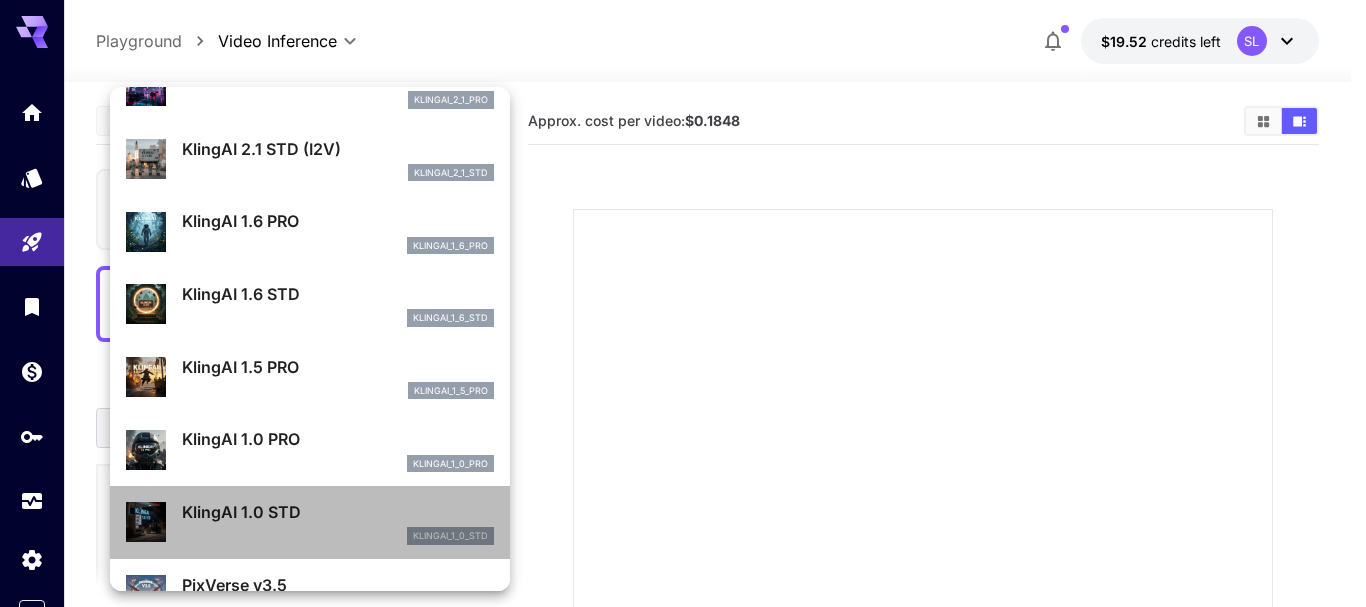 click on "KlingAI 1.0 STD" at bounding box center (338, 512) 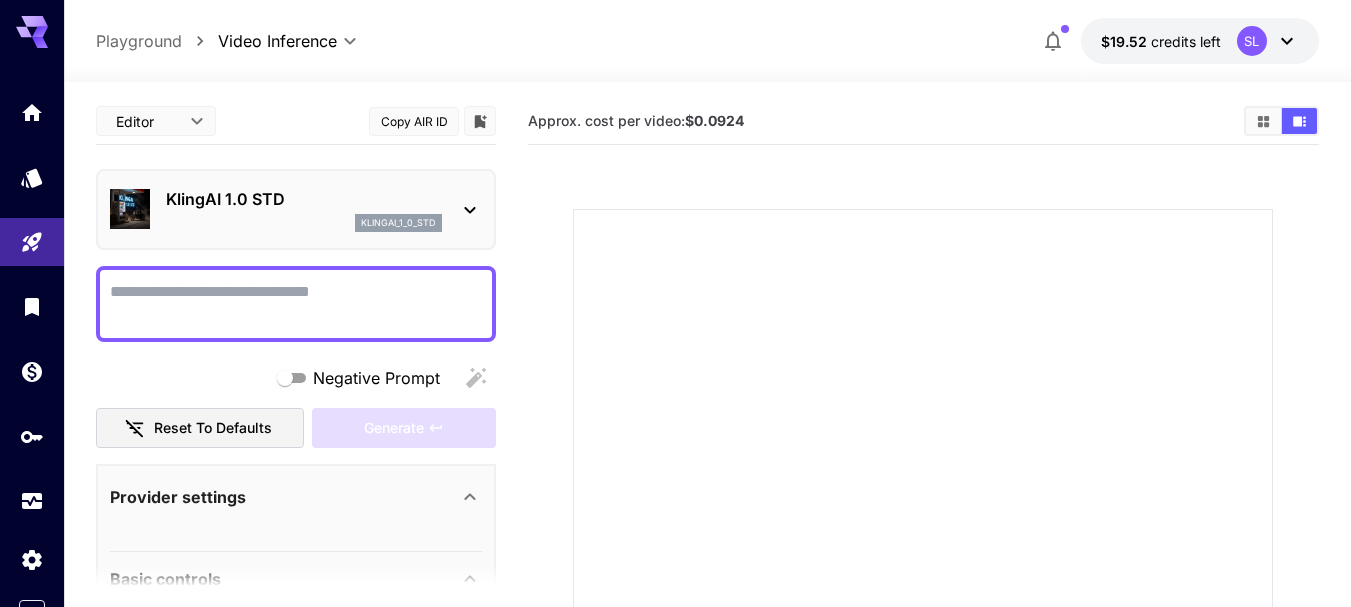 click on "klingai_1_0_std" at bounding box center [304, 223] 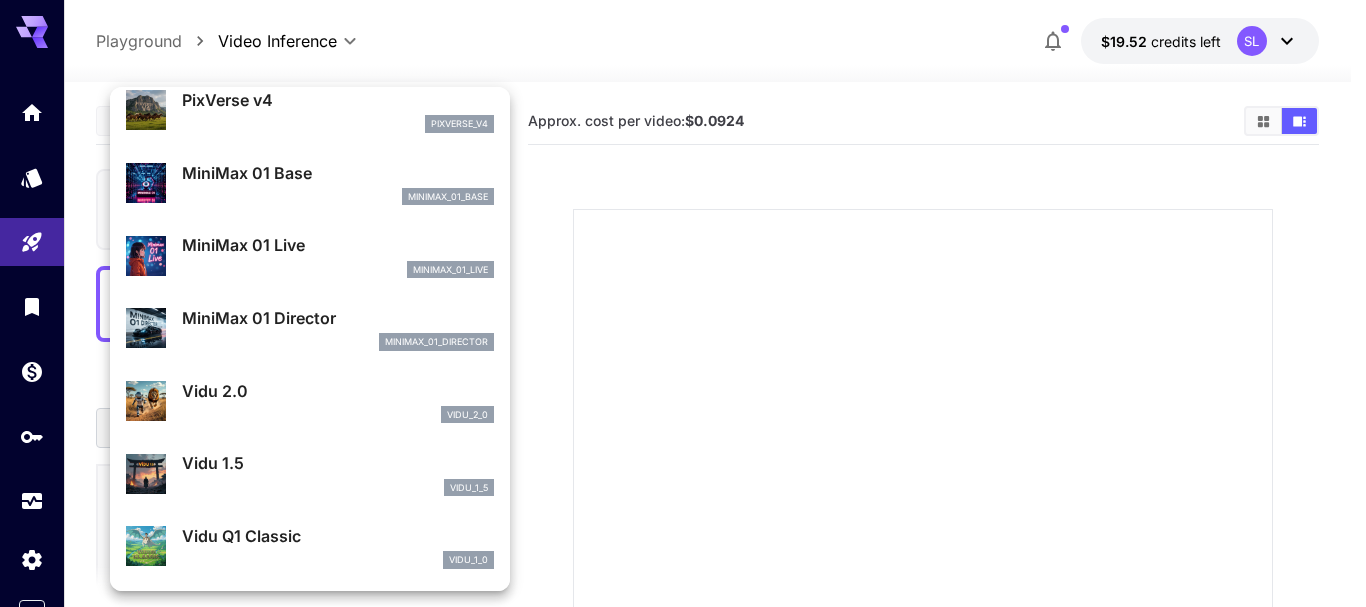 scroll, scrollTop: 1262, scrollLeft: 0, axis: vertical 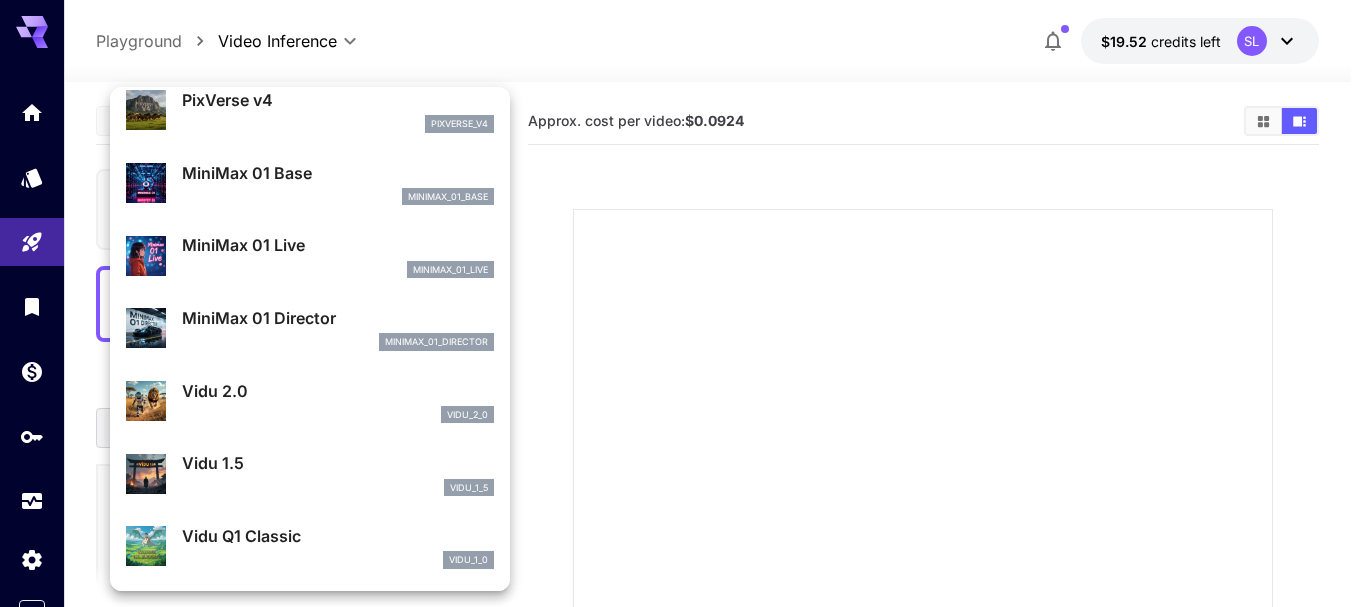 click on "Vidu 1.5" at bounding box center [338, 463] 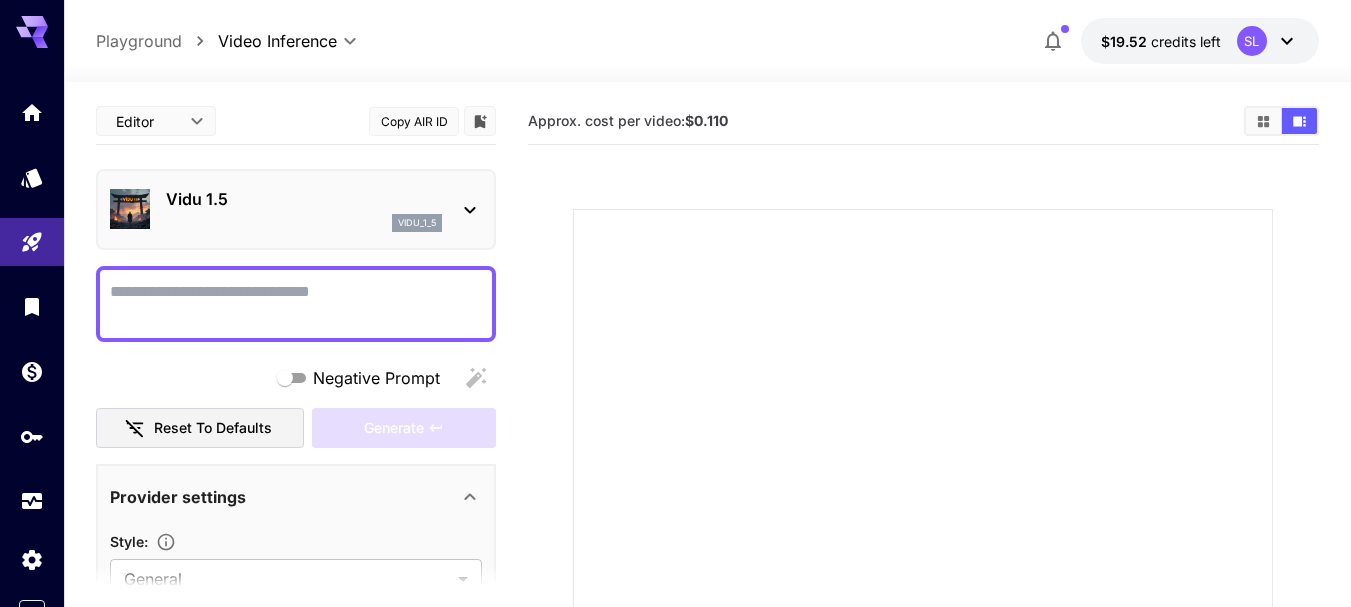 click on "vidu_1_5" at bounding box center (304, 223) 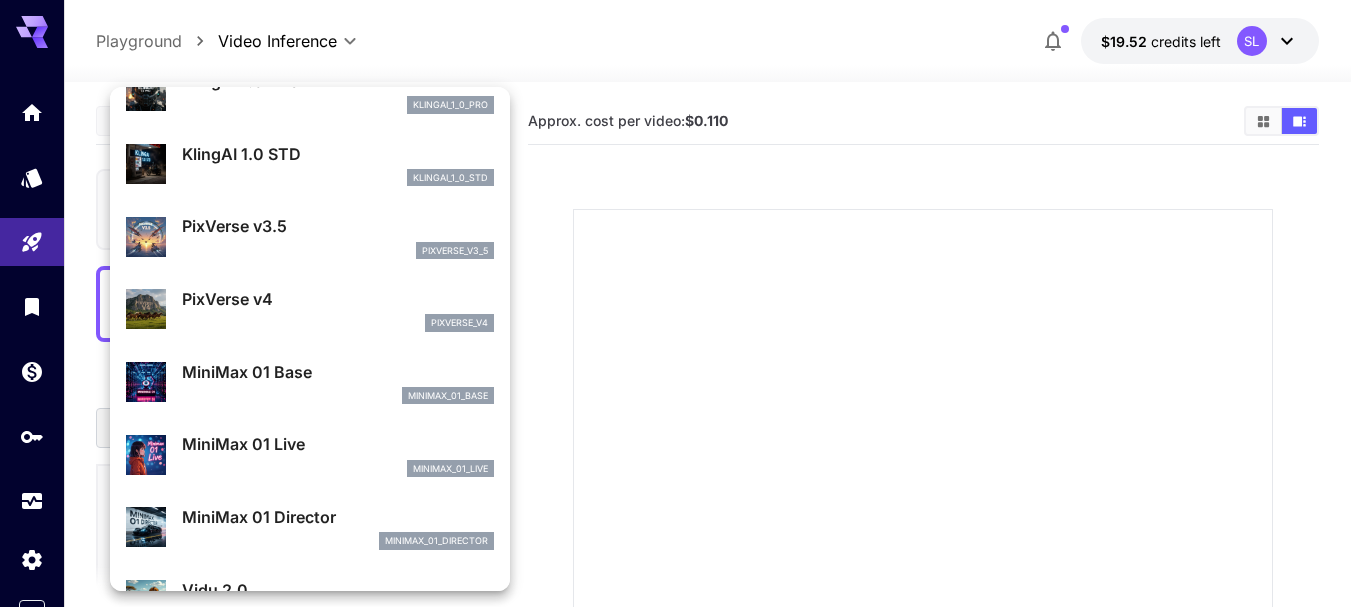scroll, scrollTop: 962, scrollLeft: 0, axis: vertical 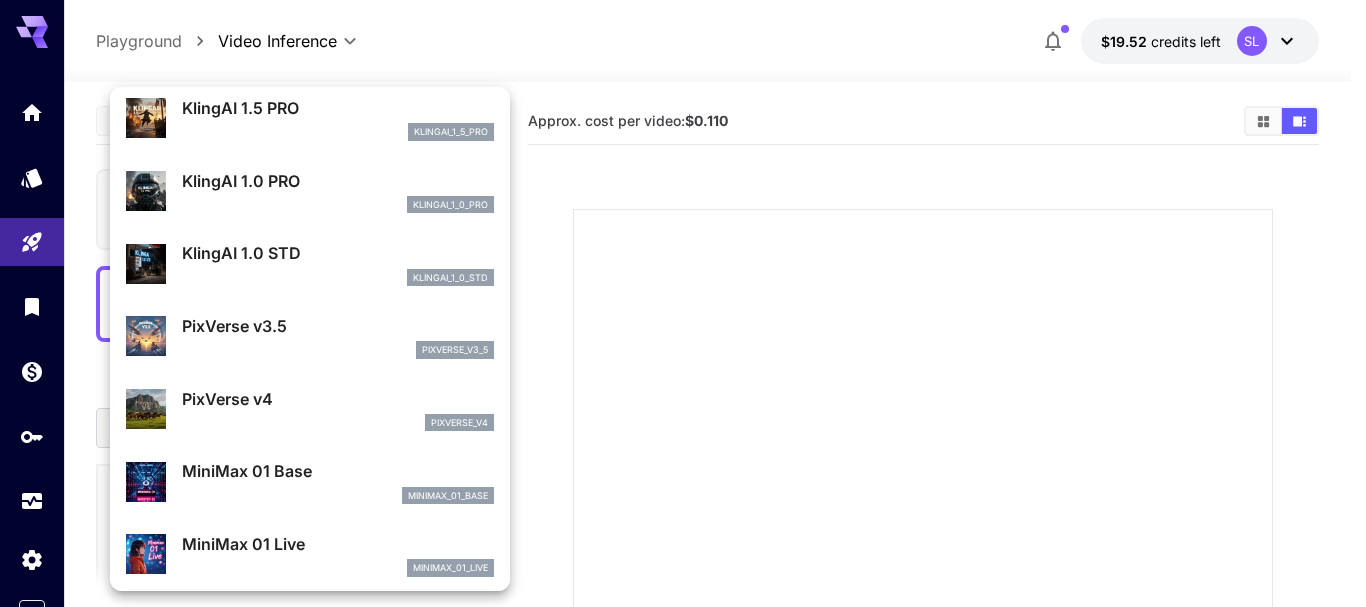 click on "KlingAI 1.0 STD" at bounding box center (338, 253) 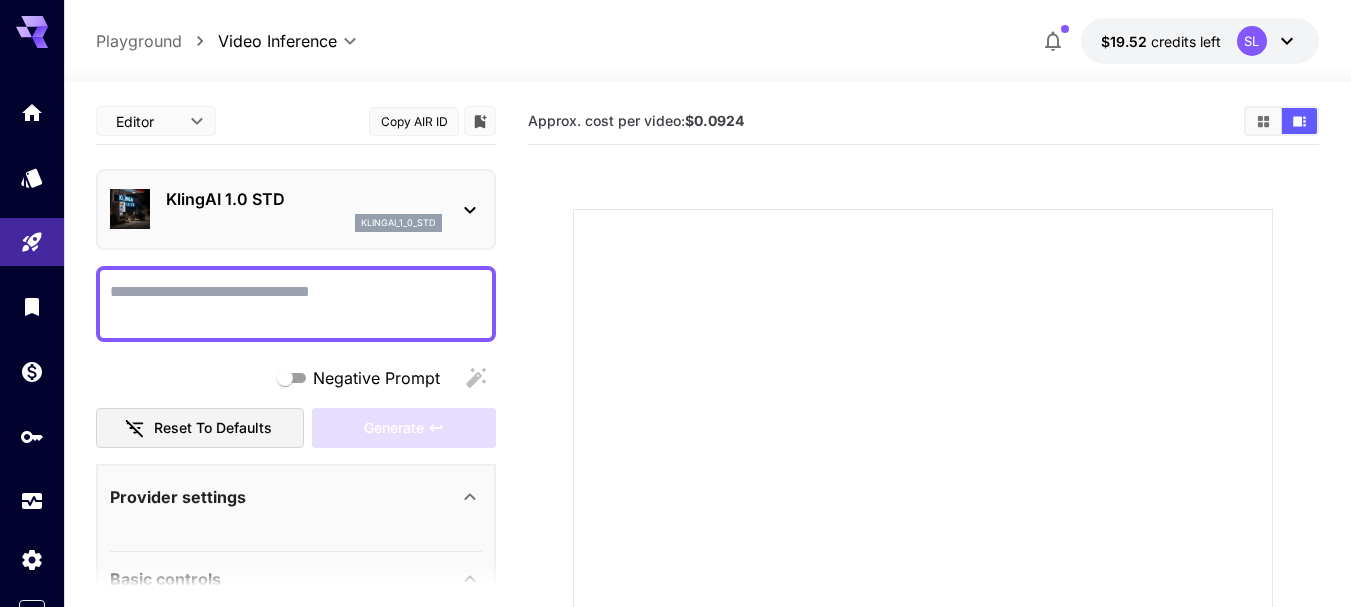 click on "KlingAI 1.0 STD klingai_1_0_std" at bounding box center [304, 209] 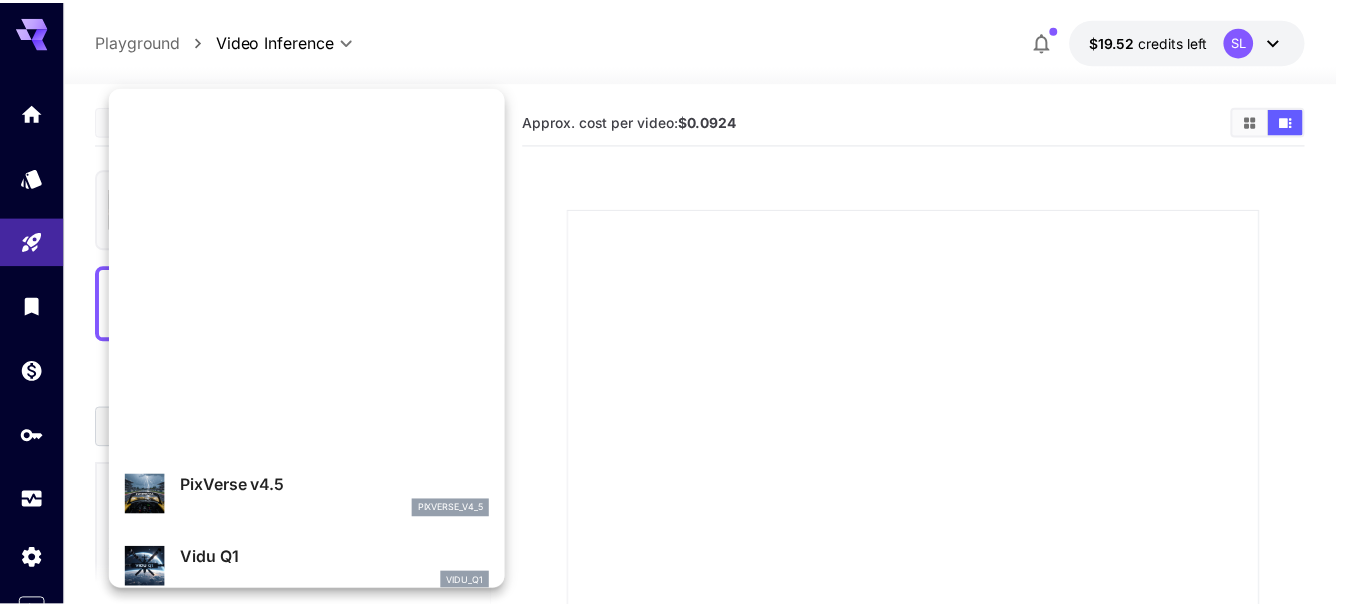 scroll, scrollTop: 501, scrollLeft: 0, axis: vertical 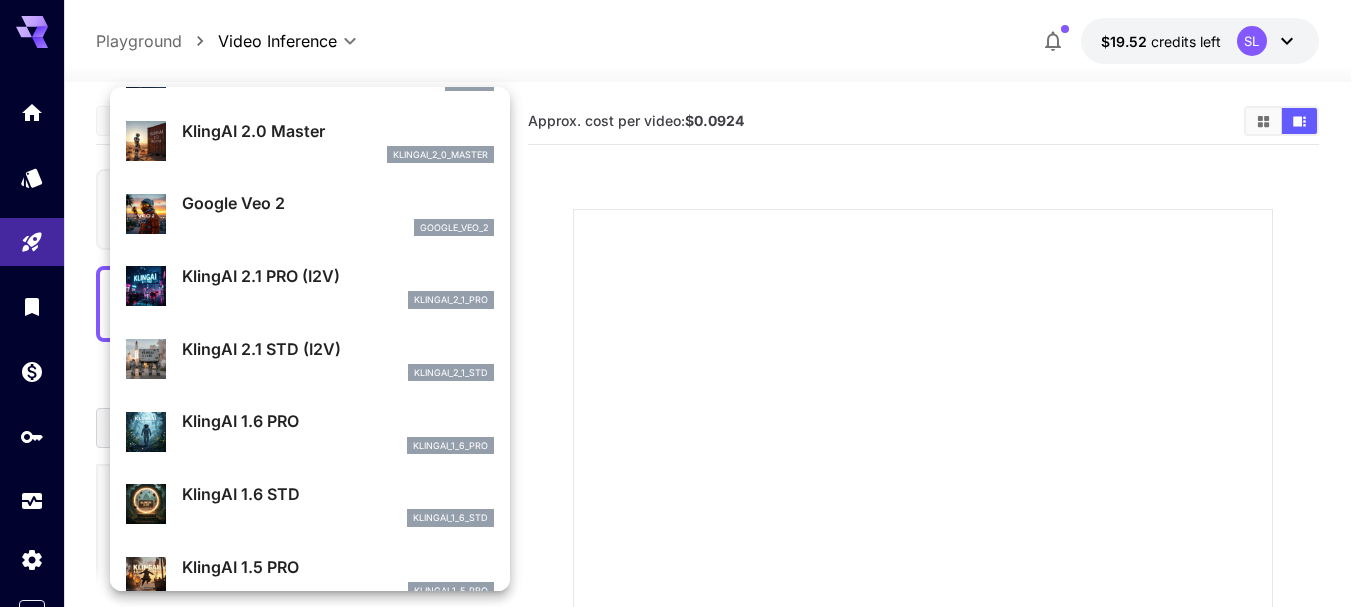 click on "KlingAI 2.1 STD (I2V)" at bounding box center [338, 349] 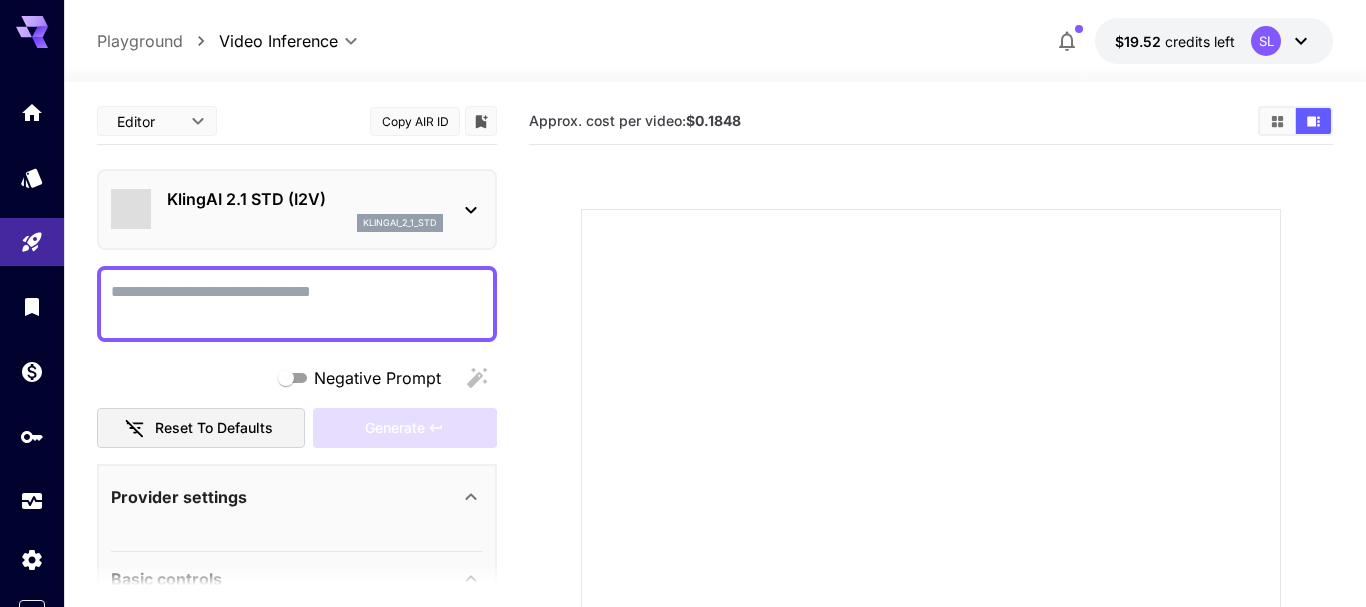 type on "**" 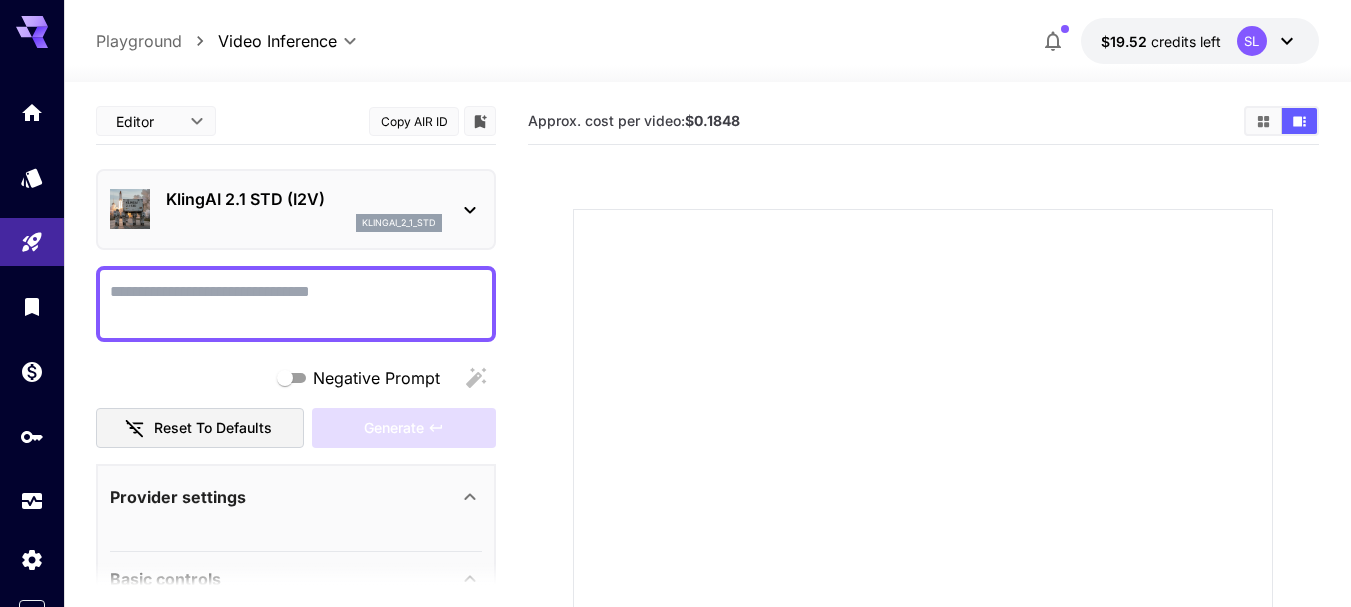 click on "**********" at bounding box center [707, 511] 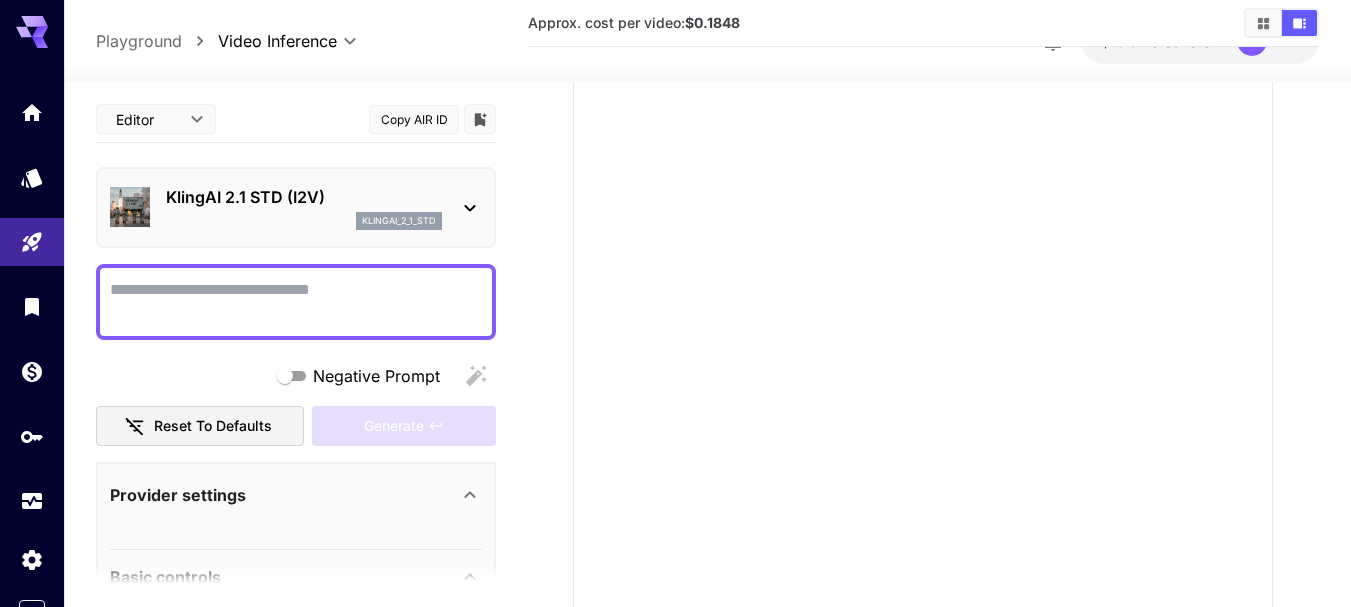 scroll, scrollTop: 362, scrollLeft: 0, axis: vertical 